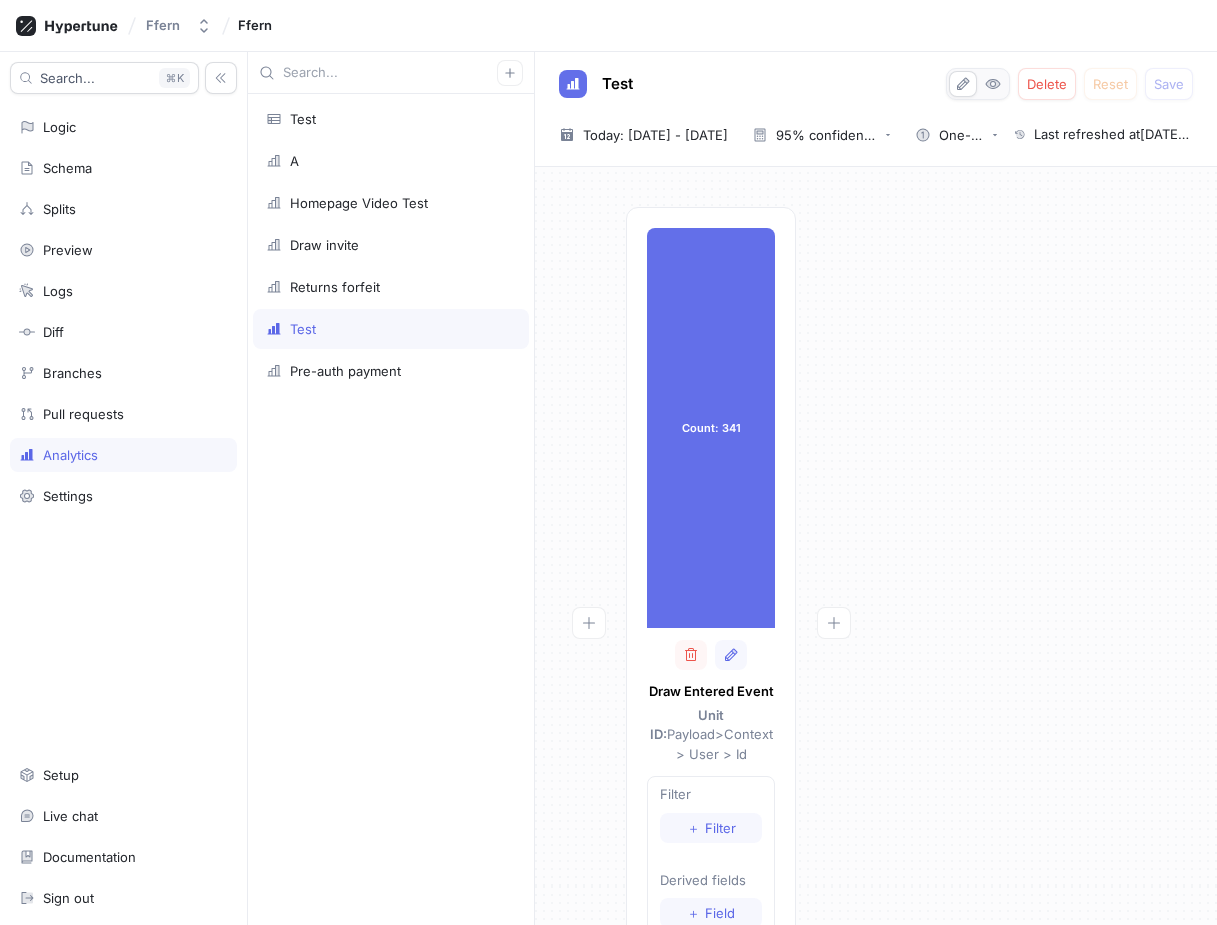 scroll, scrollTop: 0, scrollLeft: 0, axis: both 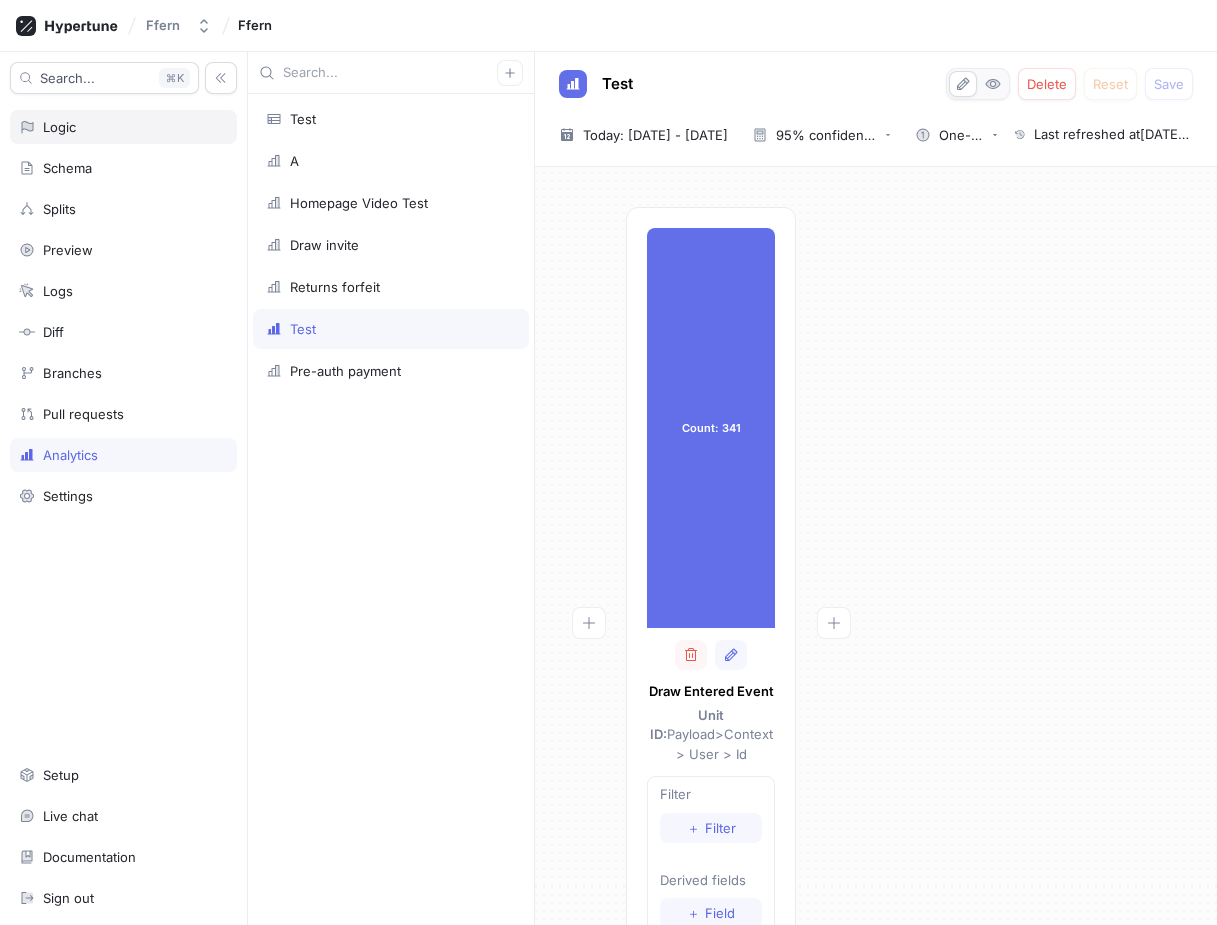 click on "Logic" at bounding box center [123, 127] 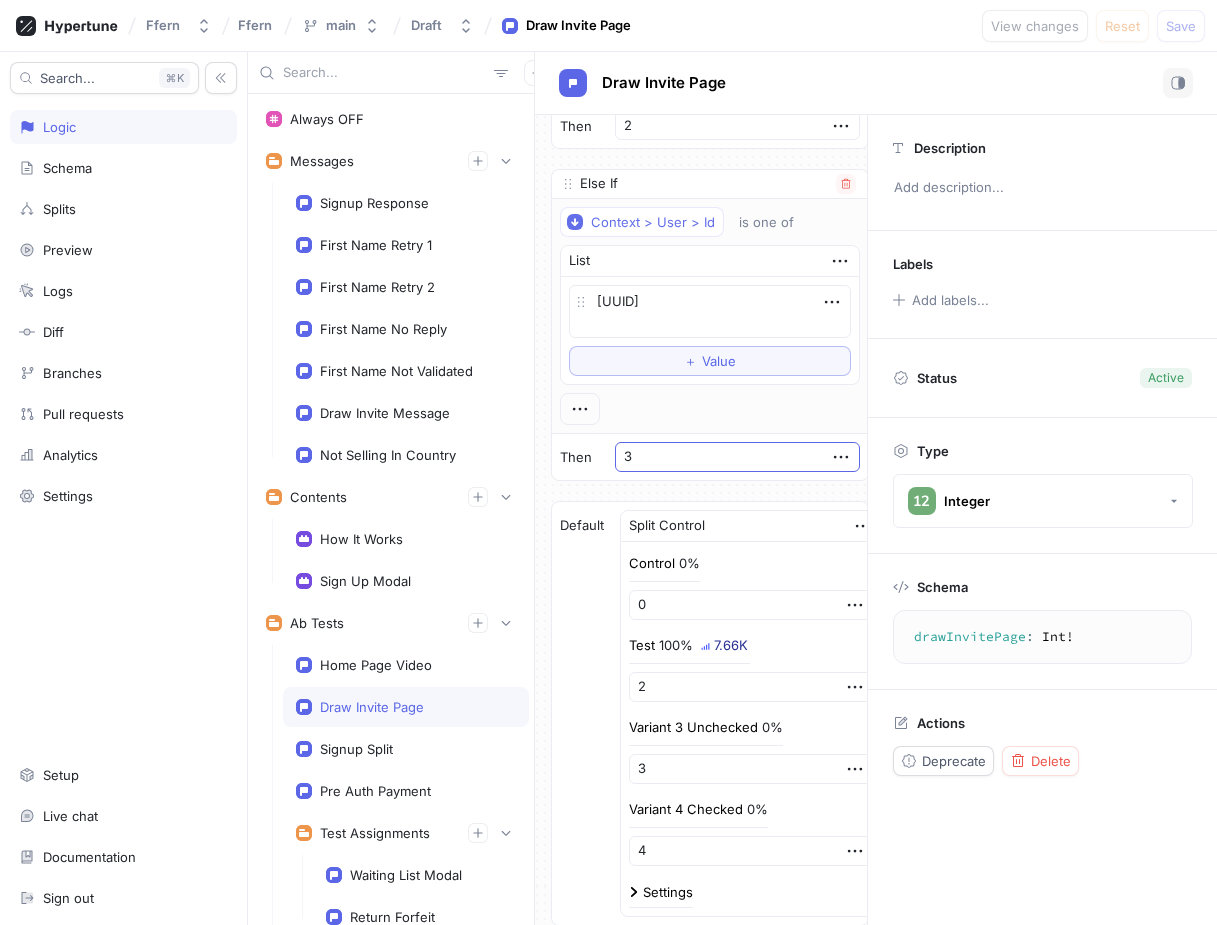 scroll, scrollTop: 575, scrollLeft: 0, axis: vertical 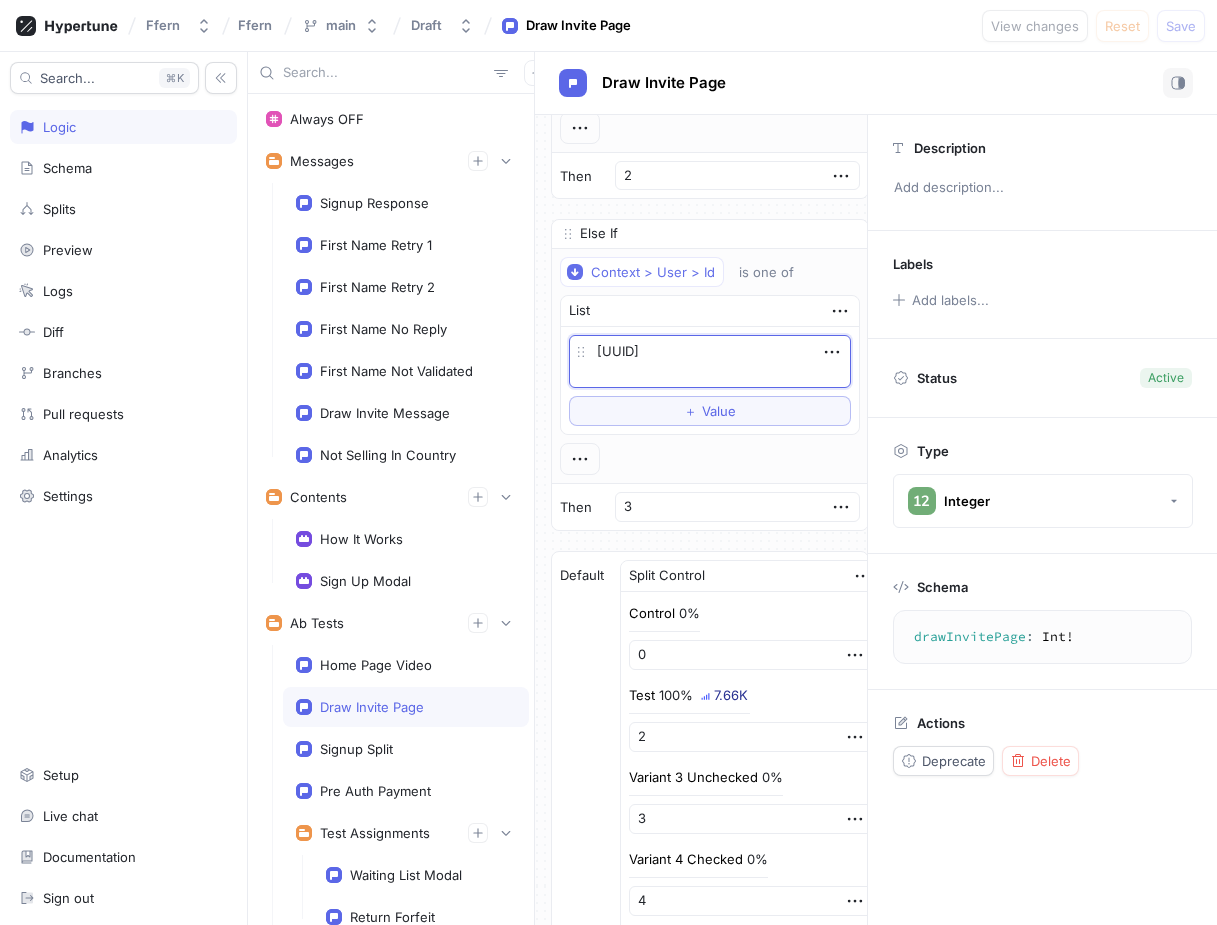 drag, startPoint x: 703, startPoint y: 365, endPoint x: 532, endPoint y: 352, distance: 171.49344 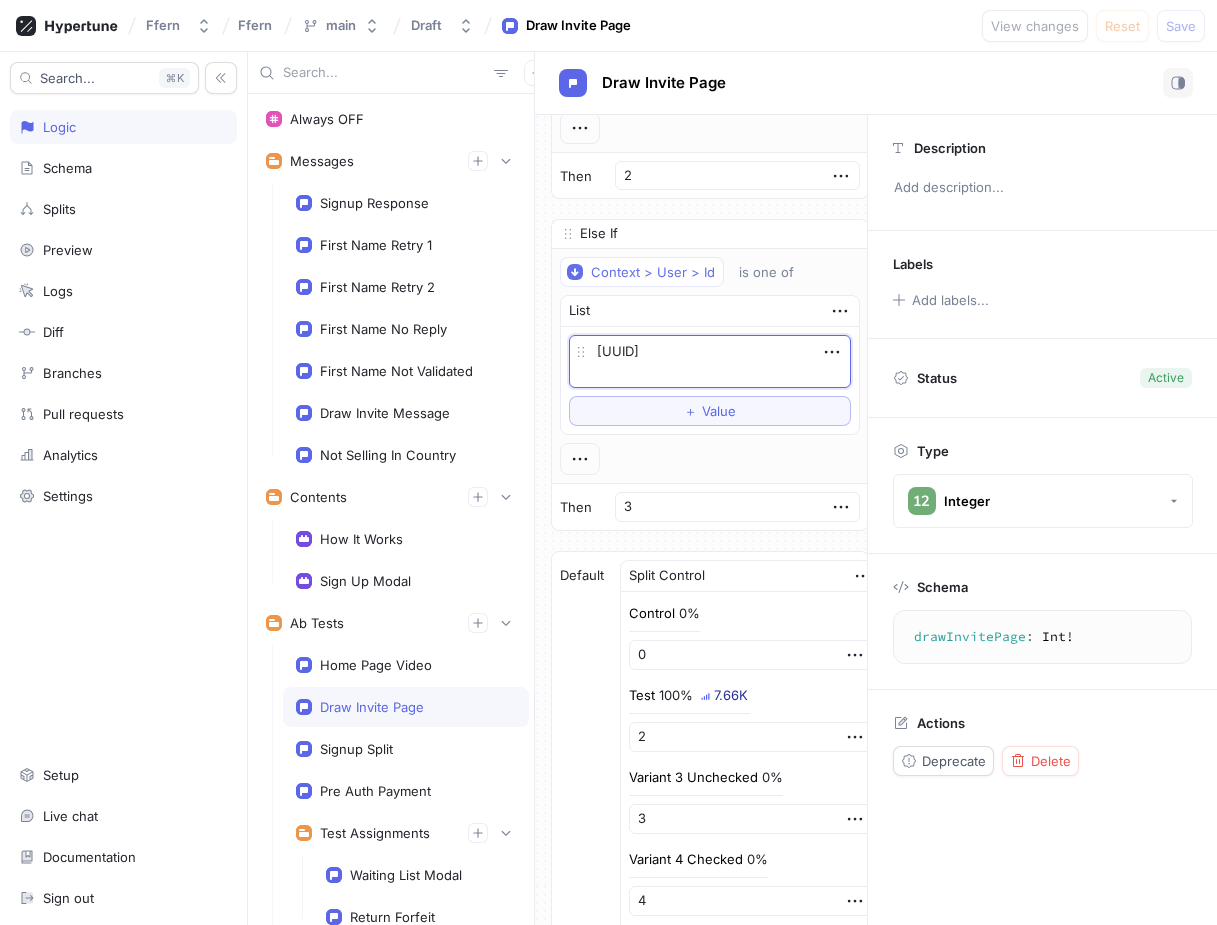 click on "Splits error
To pick up a draggable item, press the space bar.
While dragging, use the arrow keys to move the item.
Press space again to drop the item in its new position, or press escape to cancel.
+ Value Then 1 Else If Context > User > Id is one of List [UUID]
To pick up a draggable item, press the space bar.
While dragging, use the arrow keys to move the item.
Press space again to drop the item in its new position, or press escape to cancel.
+ Value Then 2 Else If Context > User > Id is one of List [UUID] + Value Then 3 Default Split Control Control 0% 0 Test 100% 7.66K" at bounding box center [732, 488] 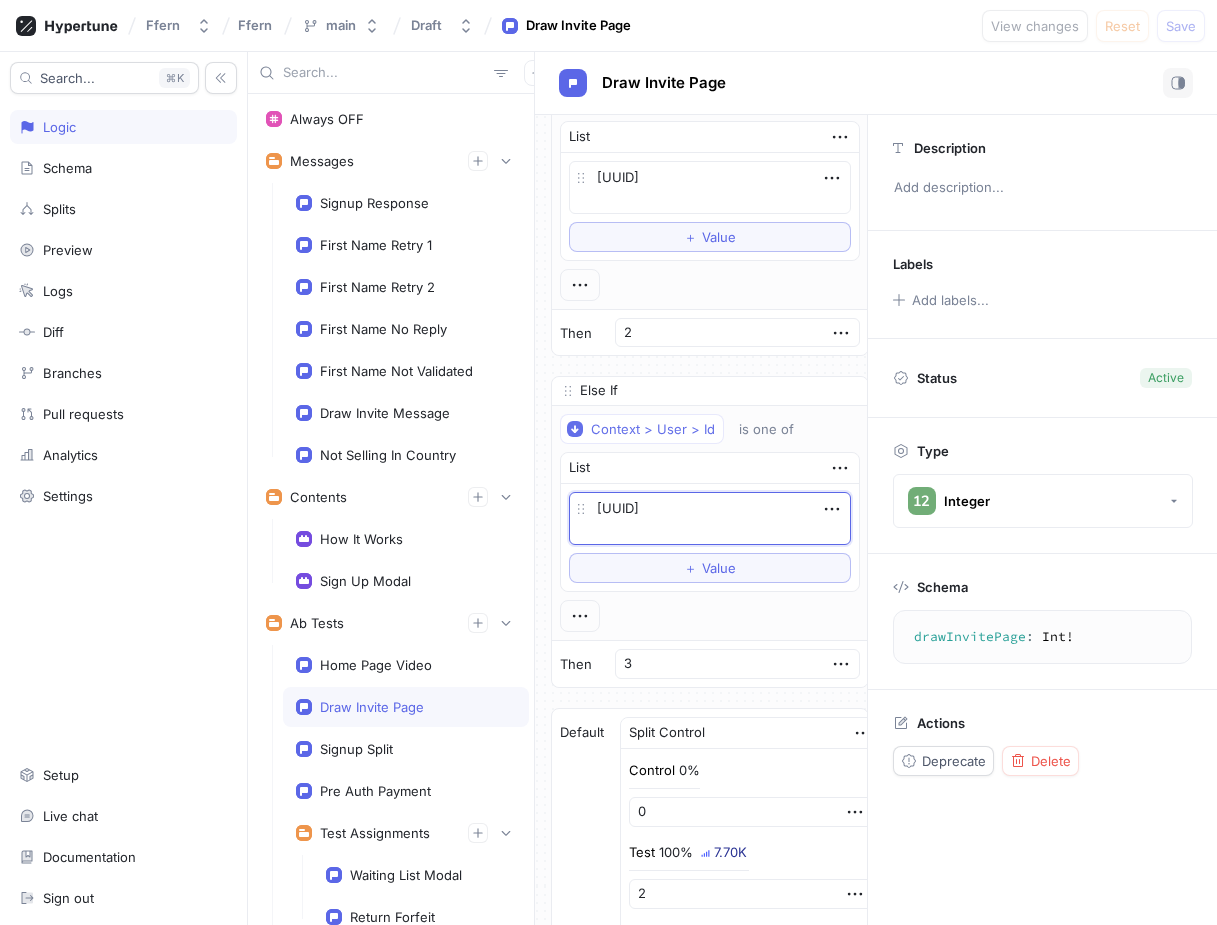 scroll, scrollTop: 282, scrollLeft: 0, axis: vertical 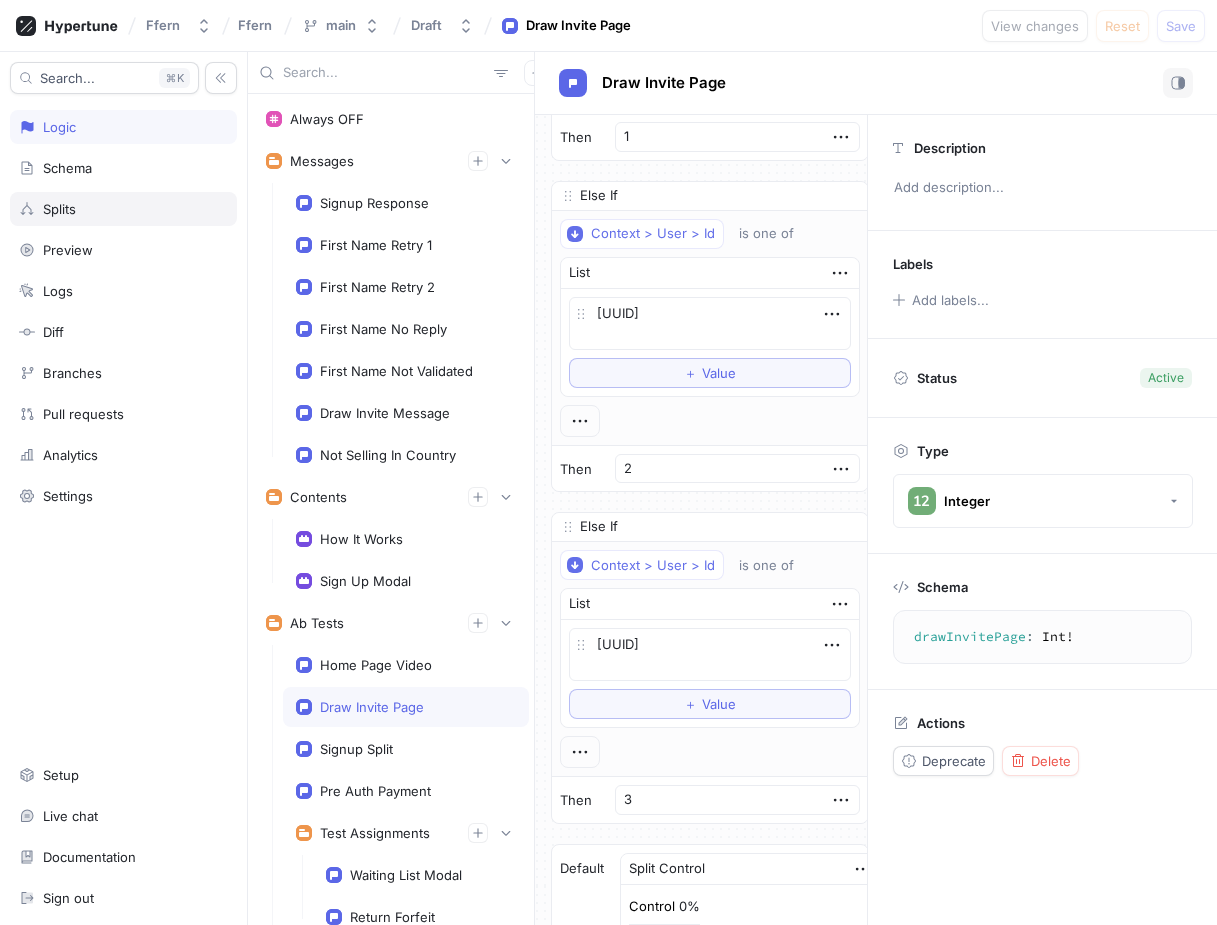 click on "Splits" at bounding box center (123, 209) 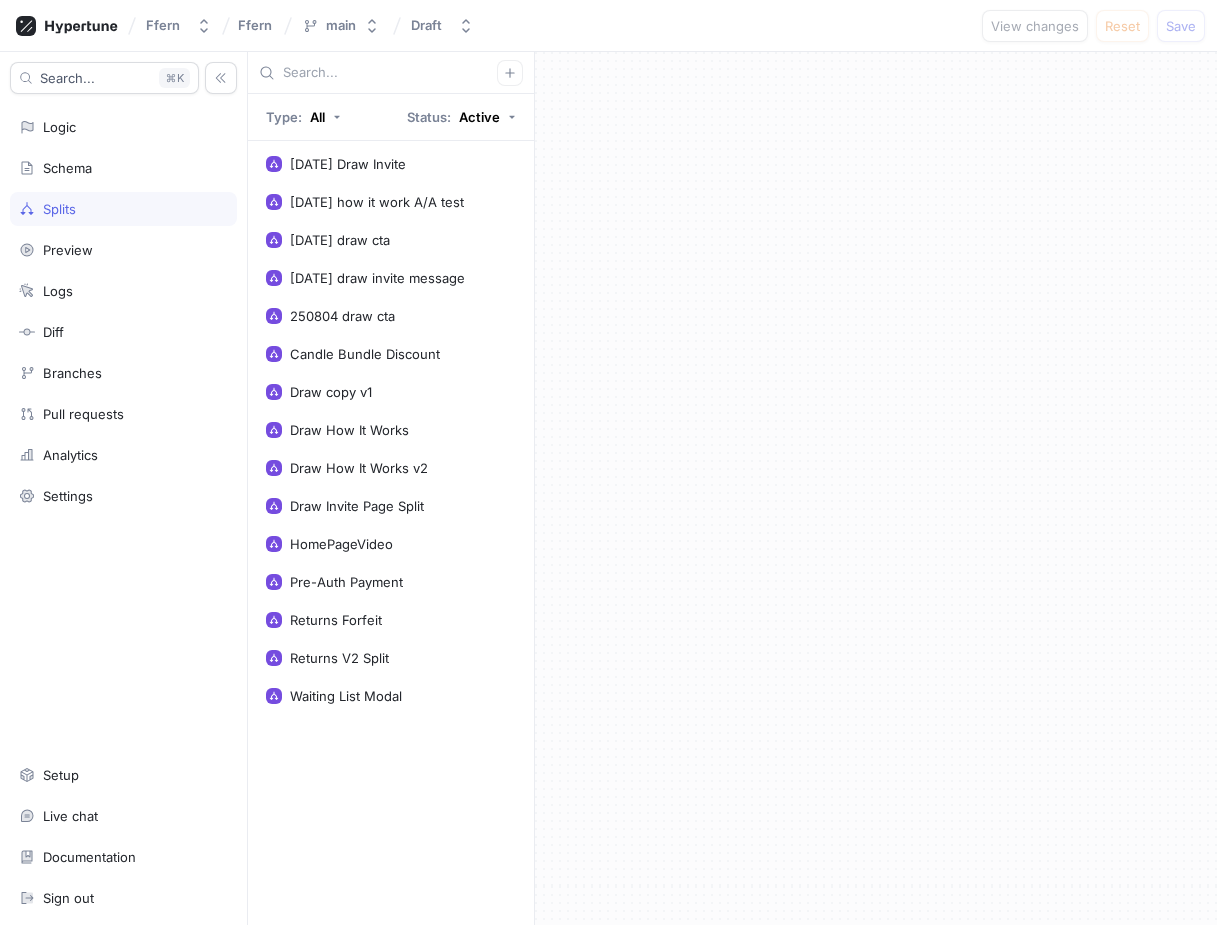 type on "x" 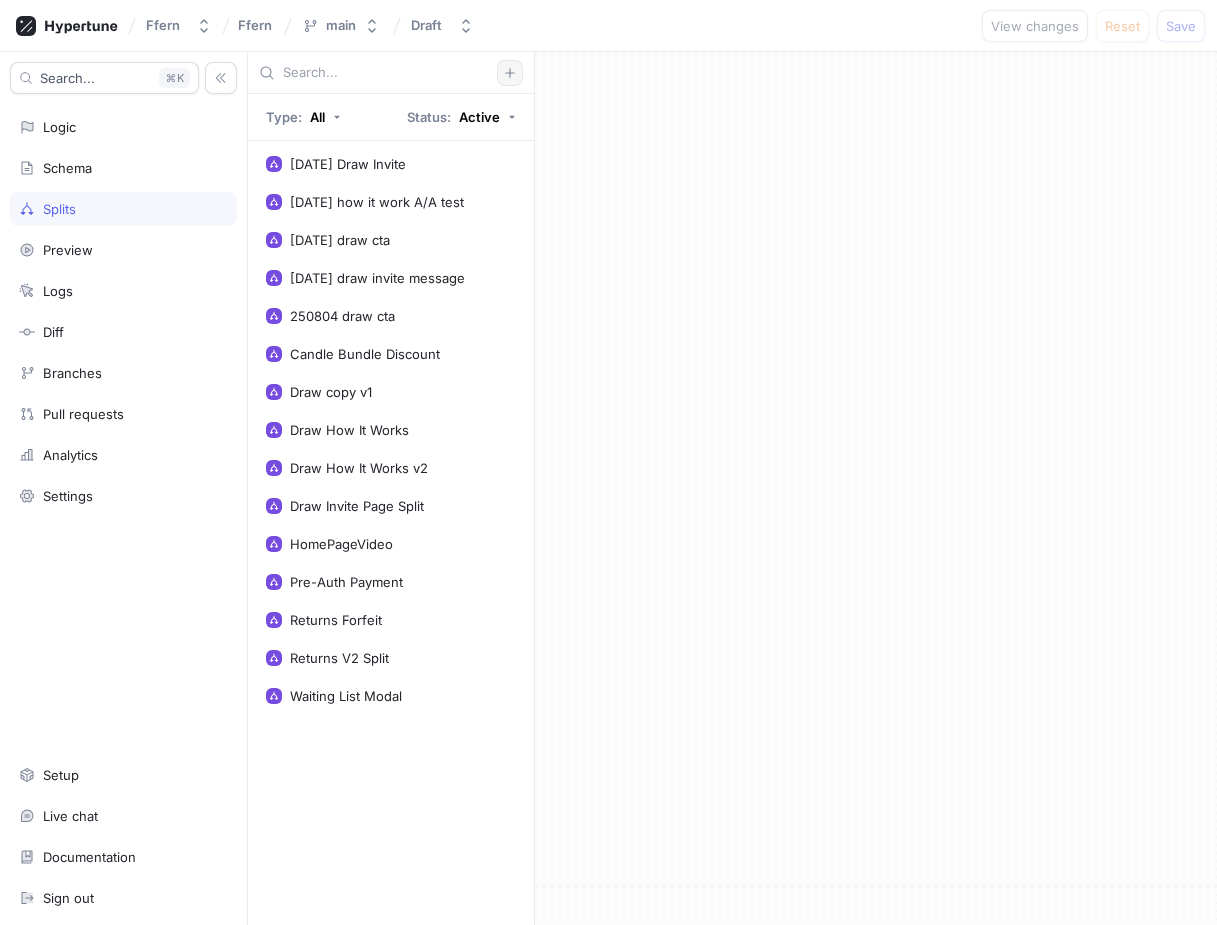 click 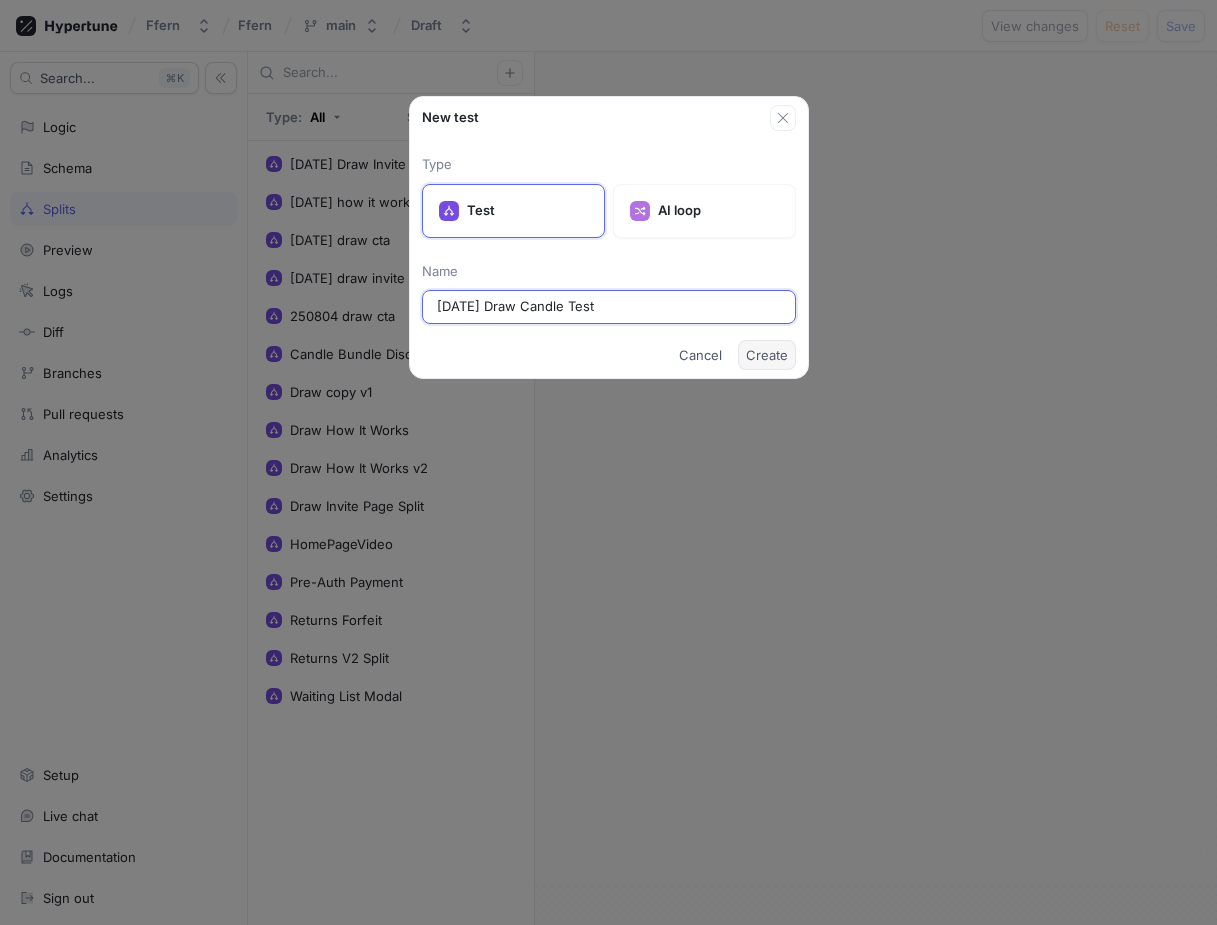 type on "[DATE] Draw Candle Test" 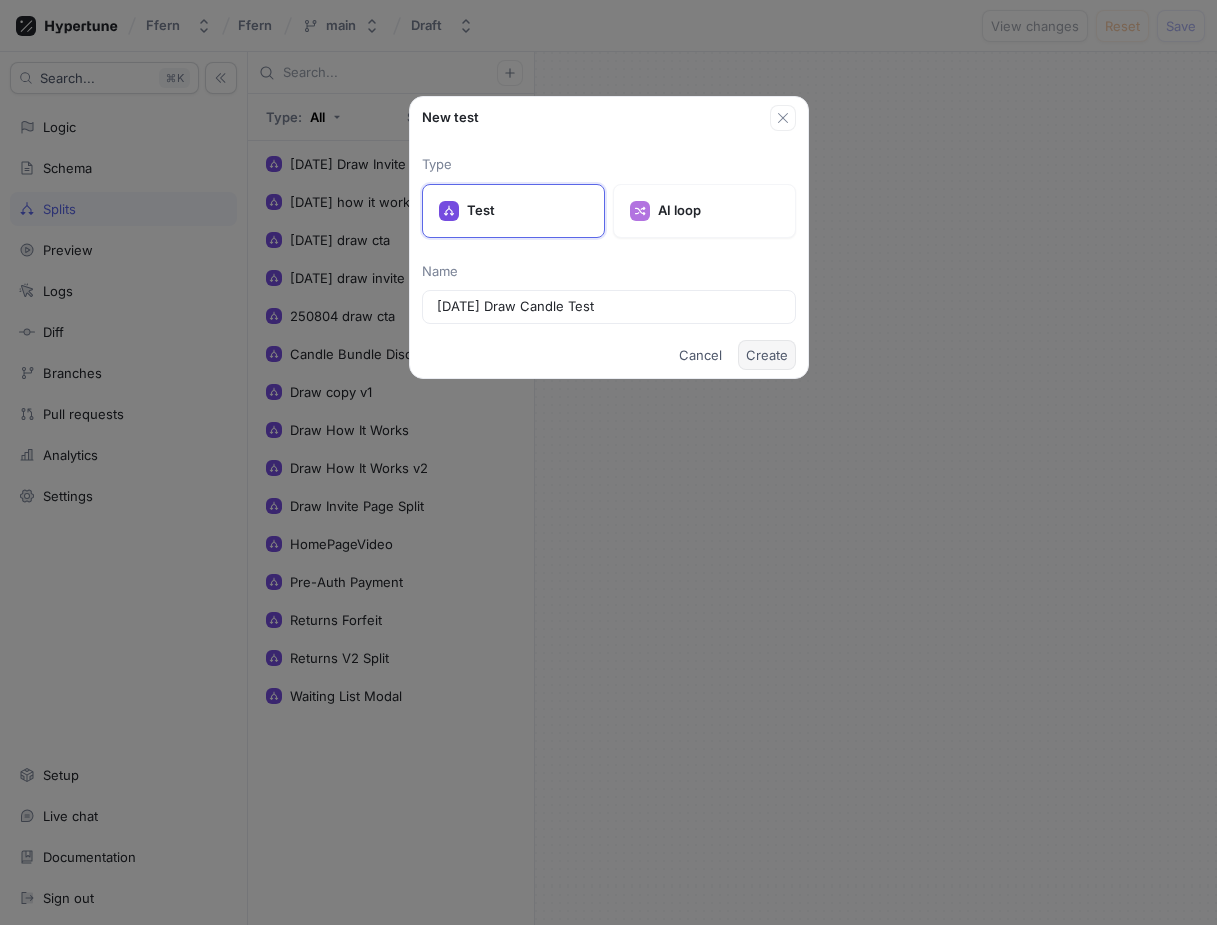click on "Create" at bounding box center (767, 355) 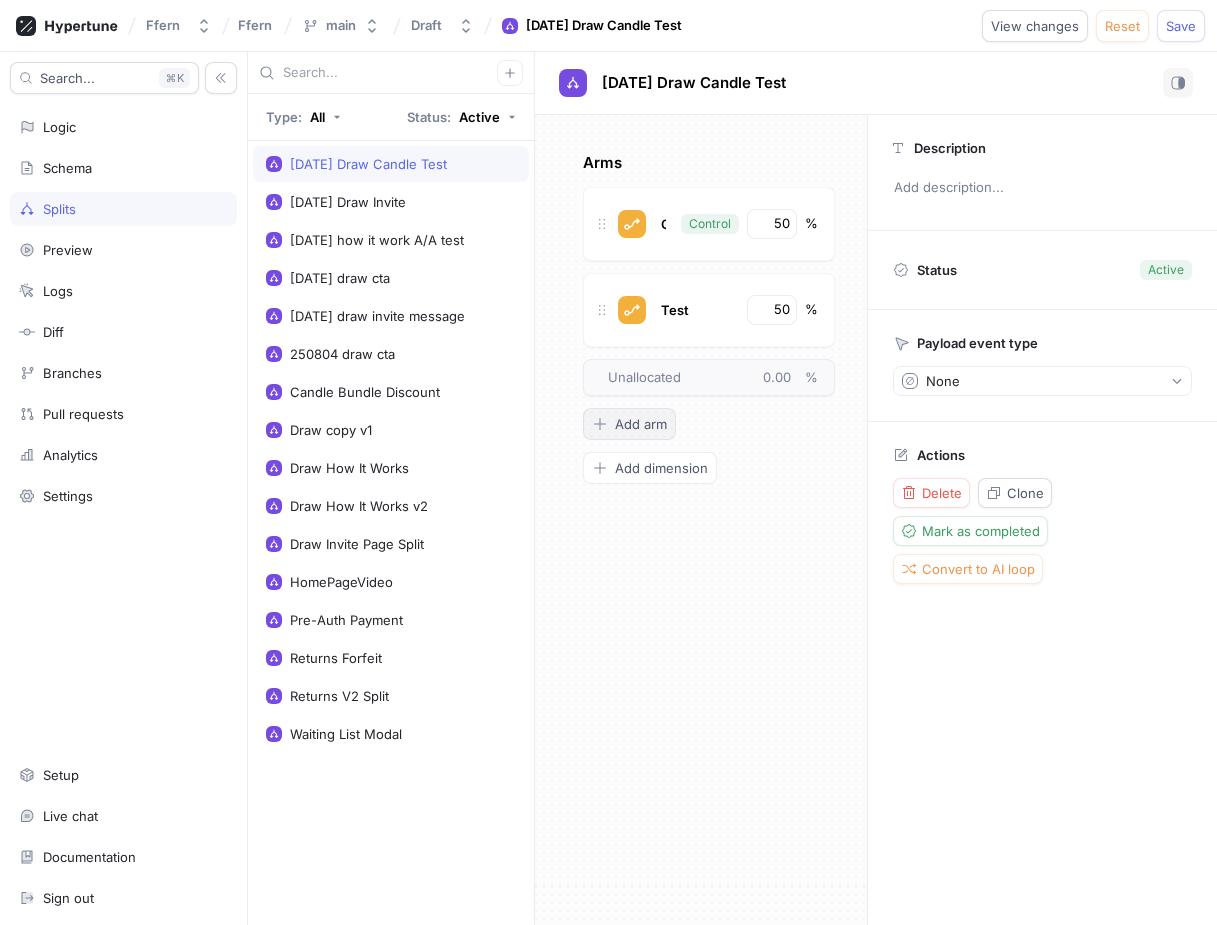 click on "Add arm" at bounding box center (641, 424) 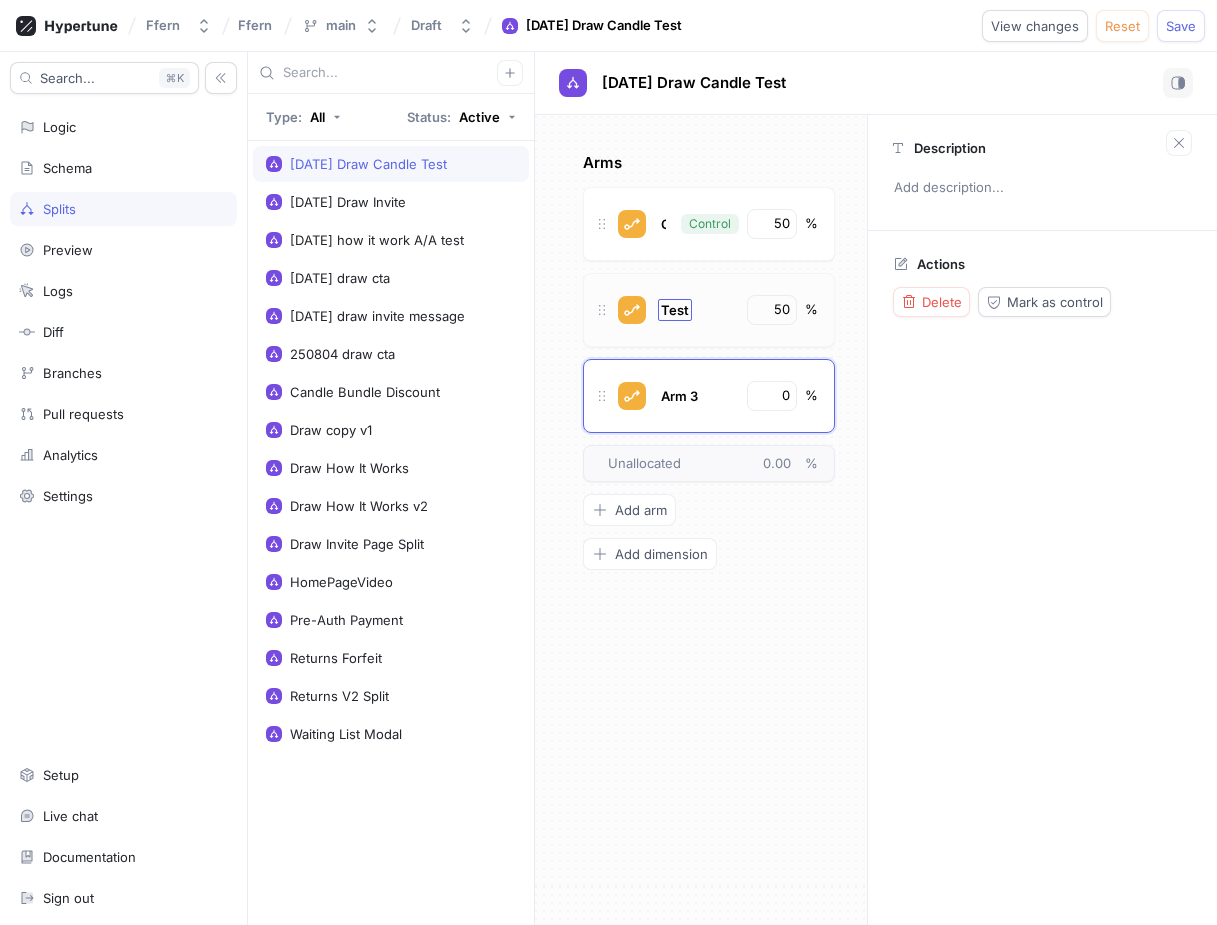 type on "x" 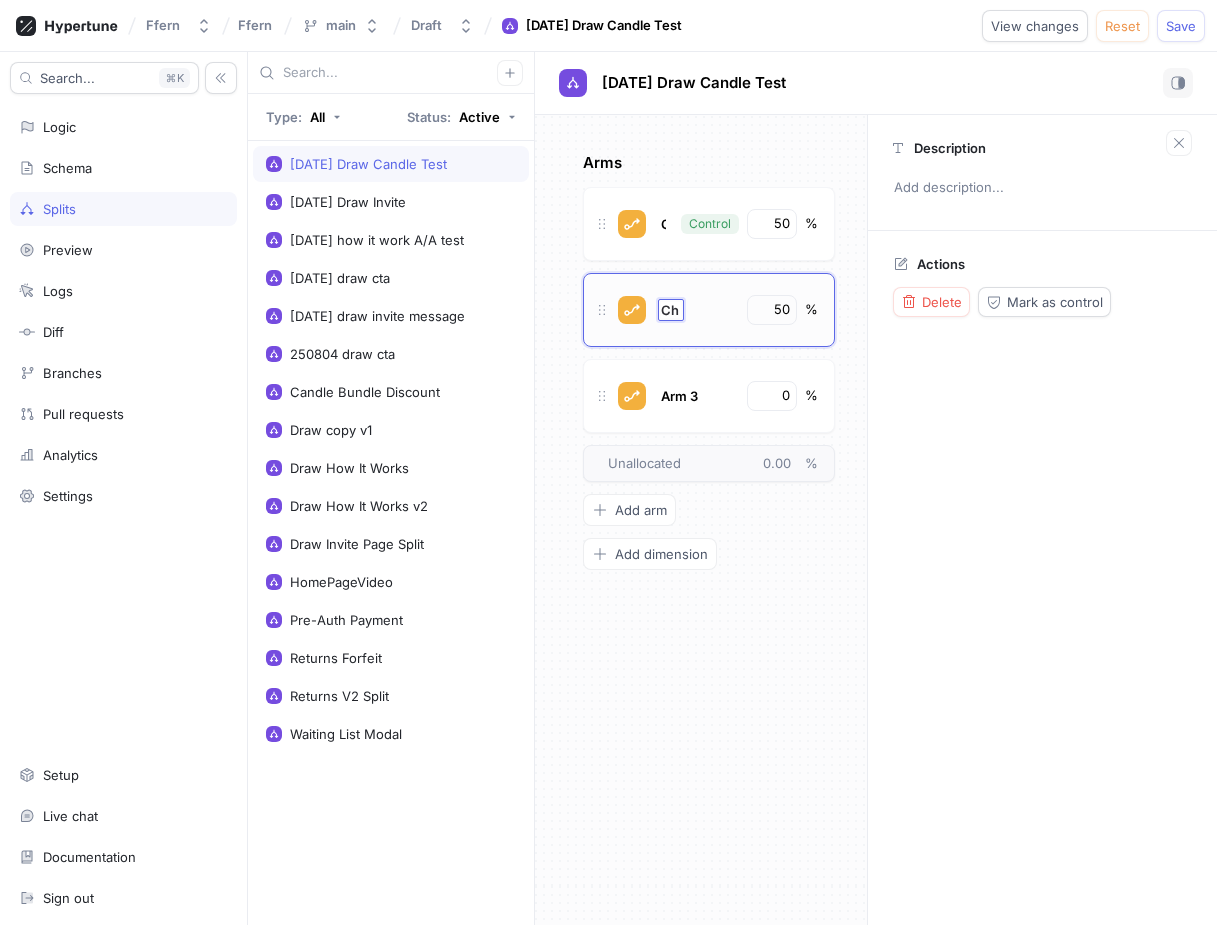 type on "C" 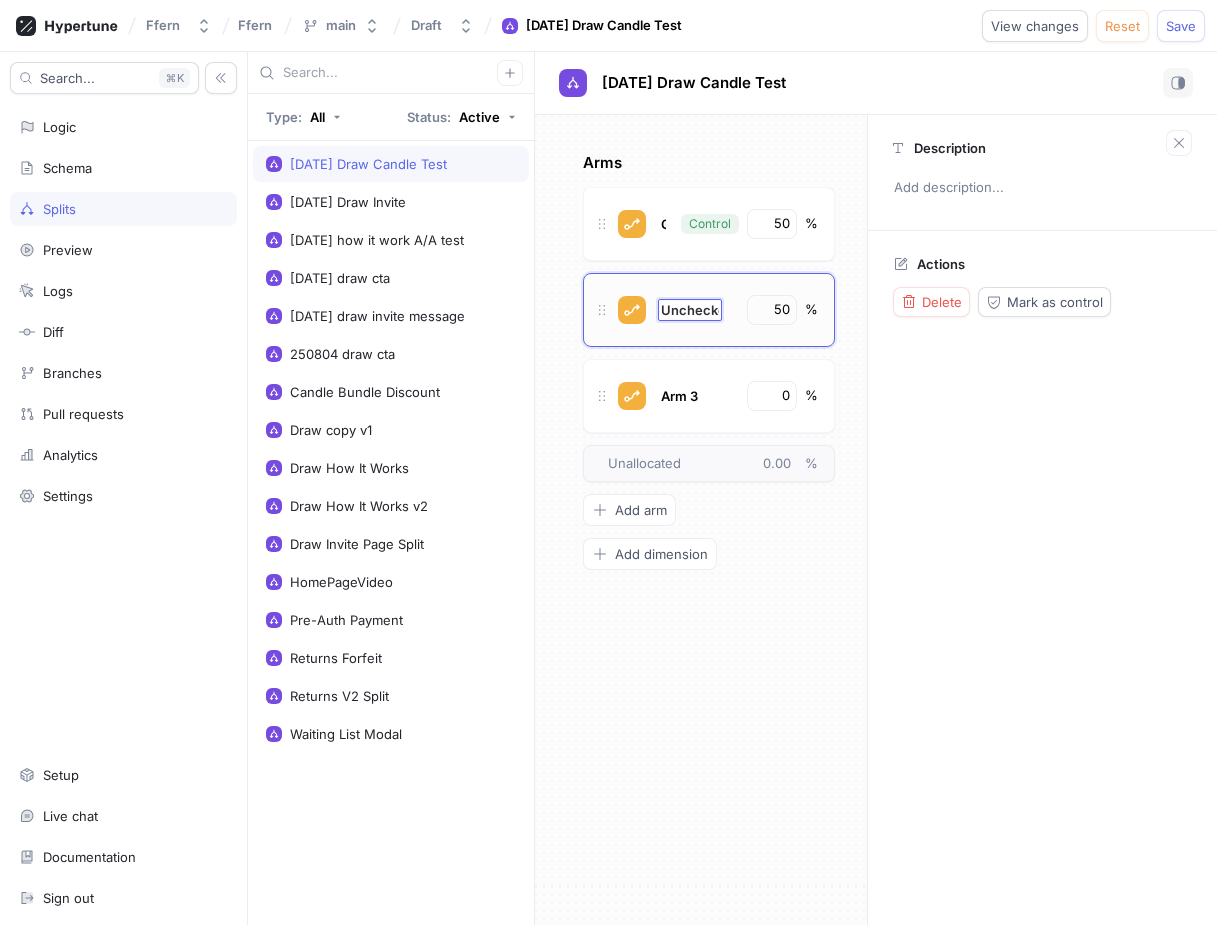 type on "Unchecked" 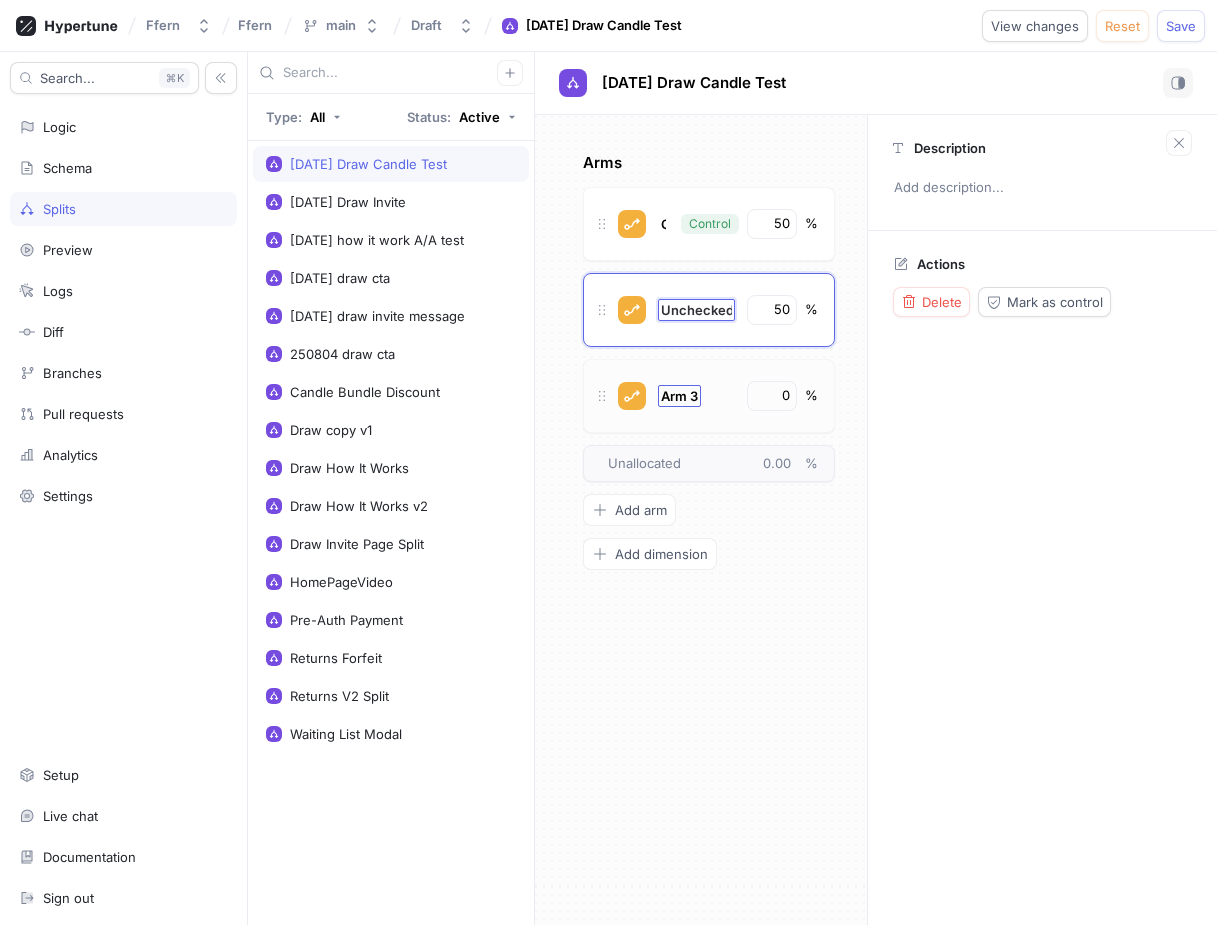 click on "Arm 3" at bounding box center [679, 396] 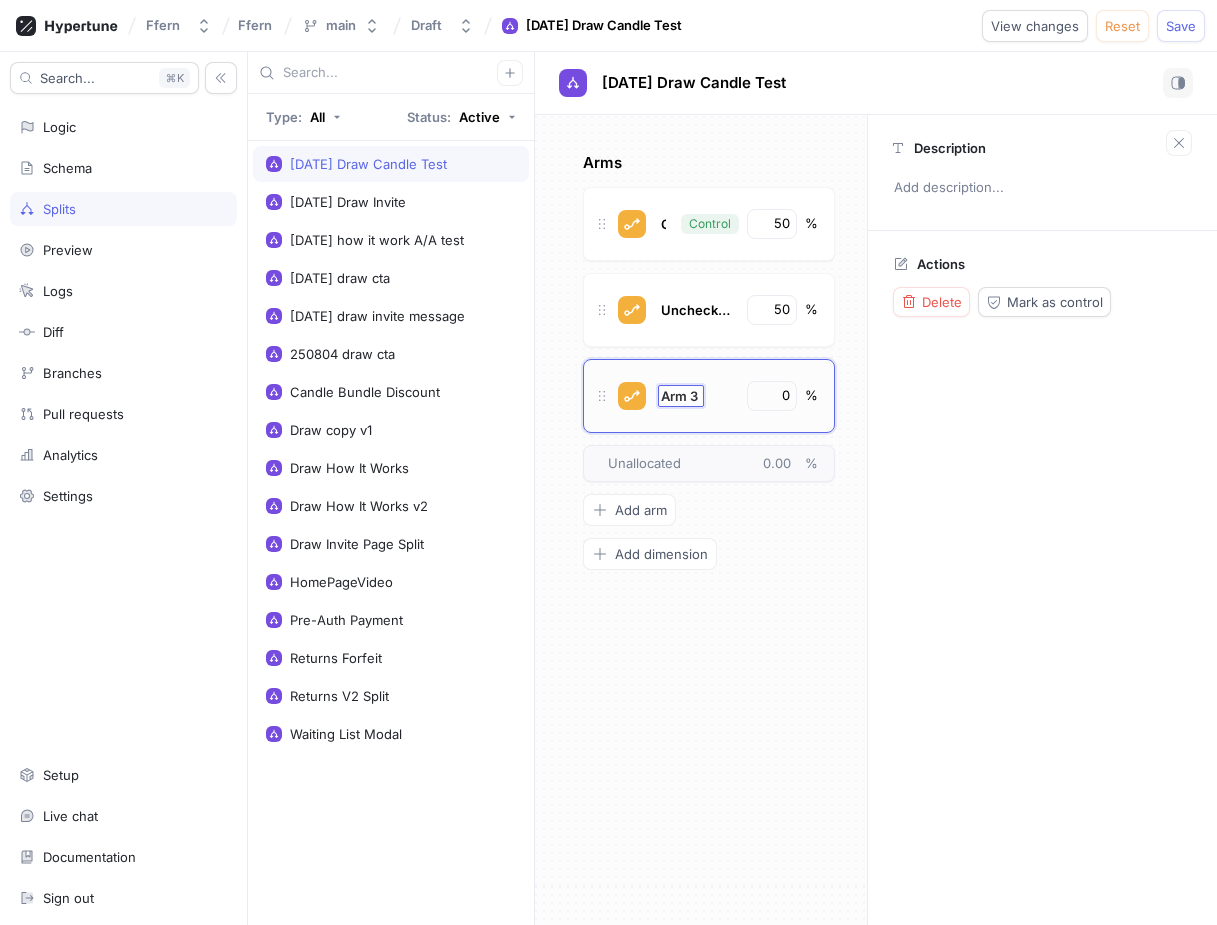 type on "x" 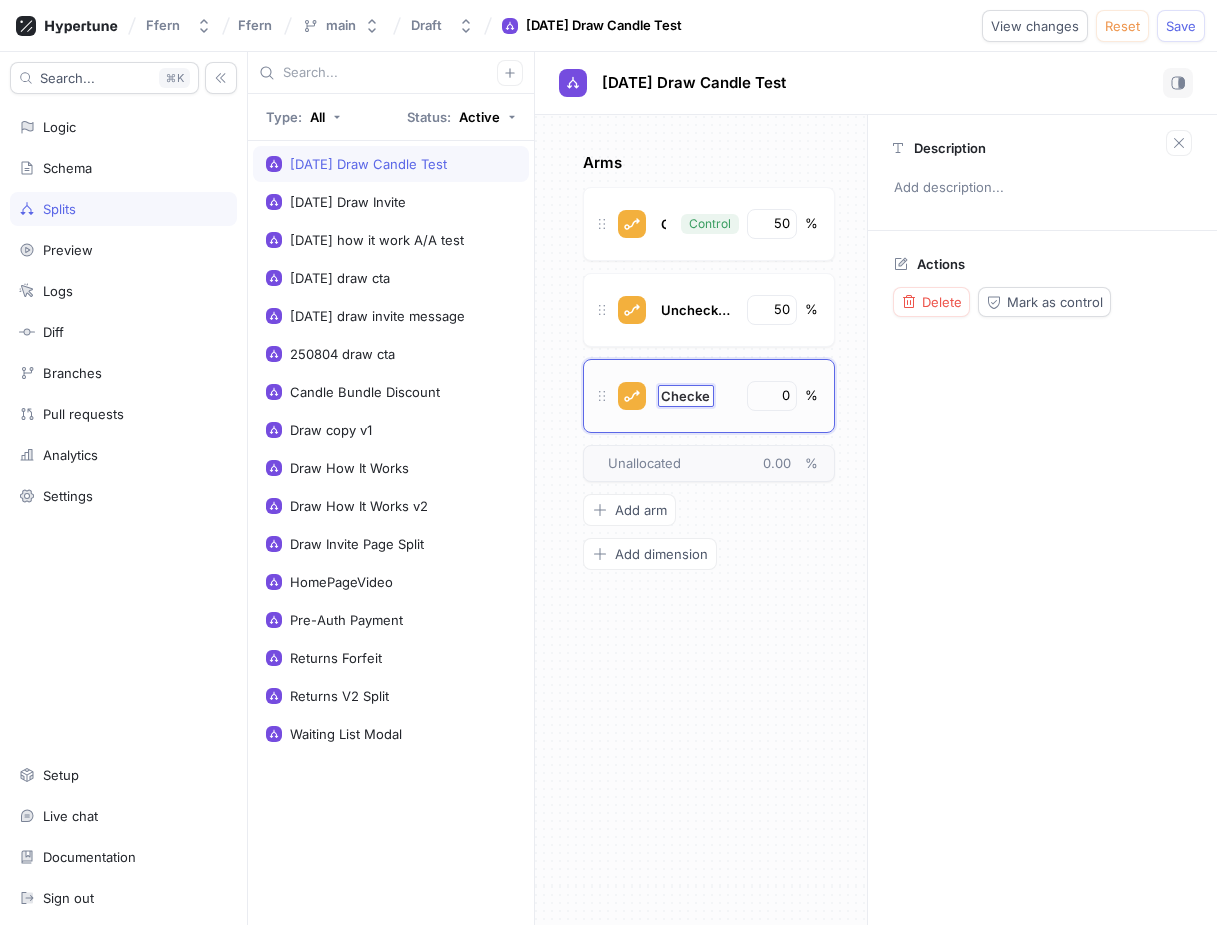 type on "Checked" 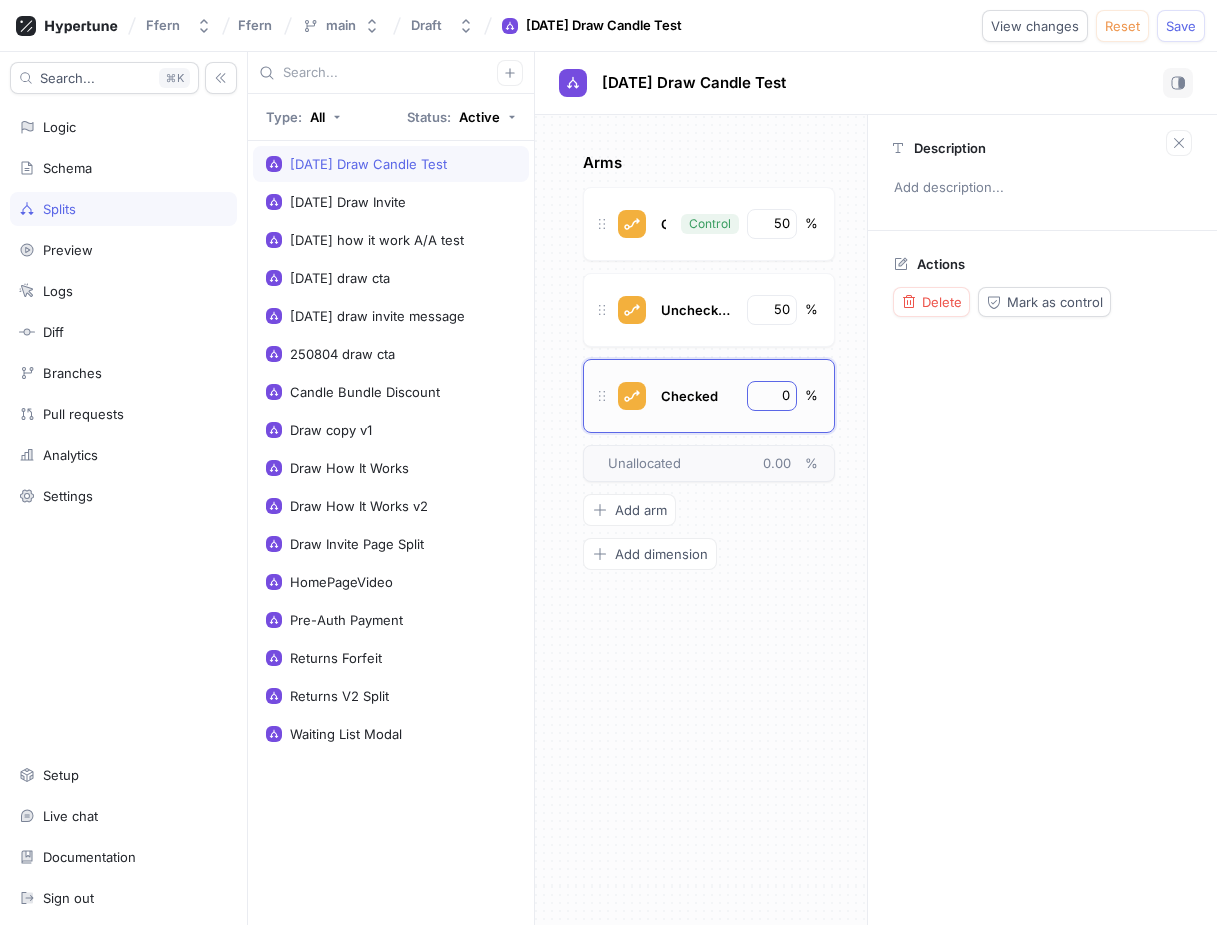 click on "0" at bounding box center (772, 396) 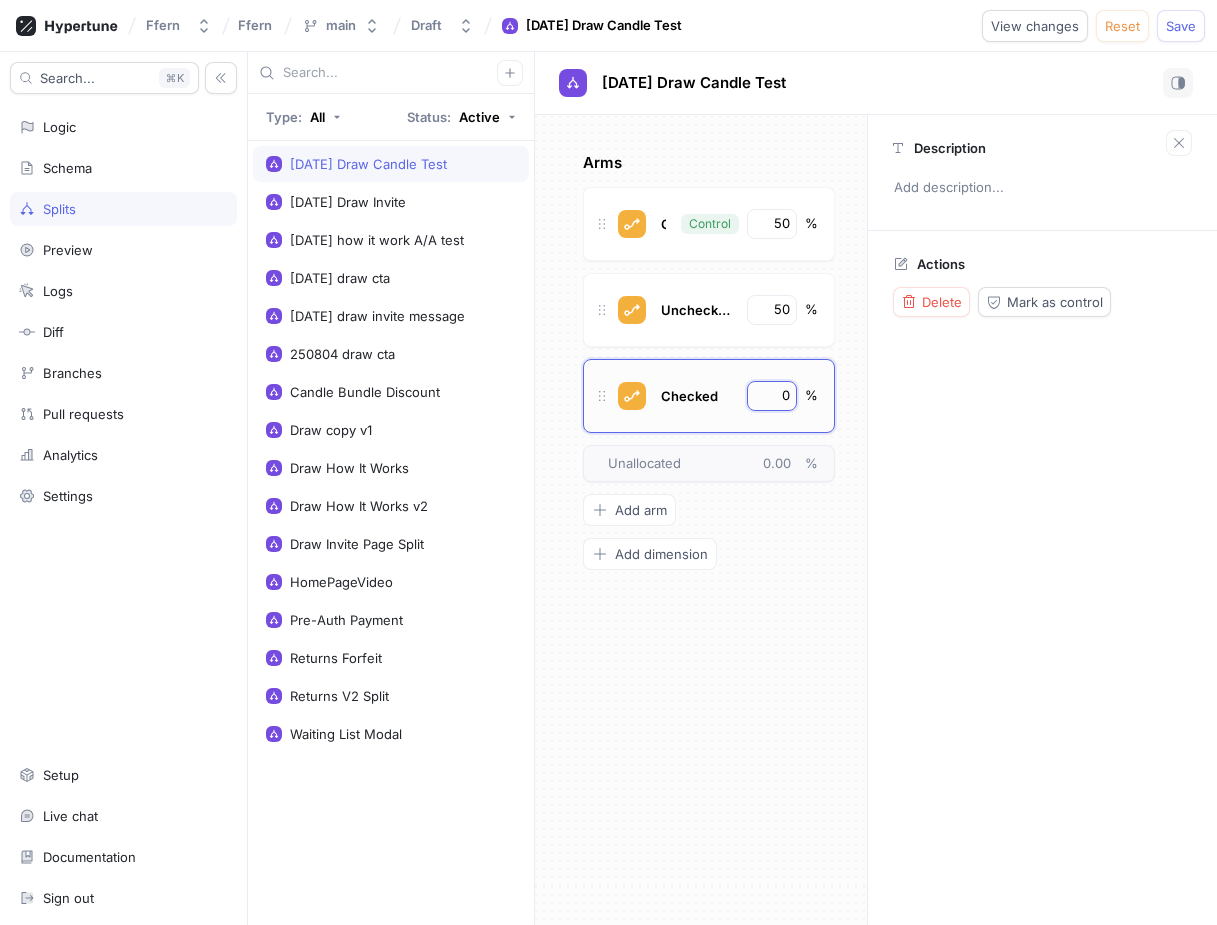 click on "0" at bounding box center [773, 396] 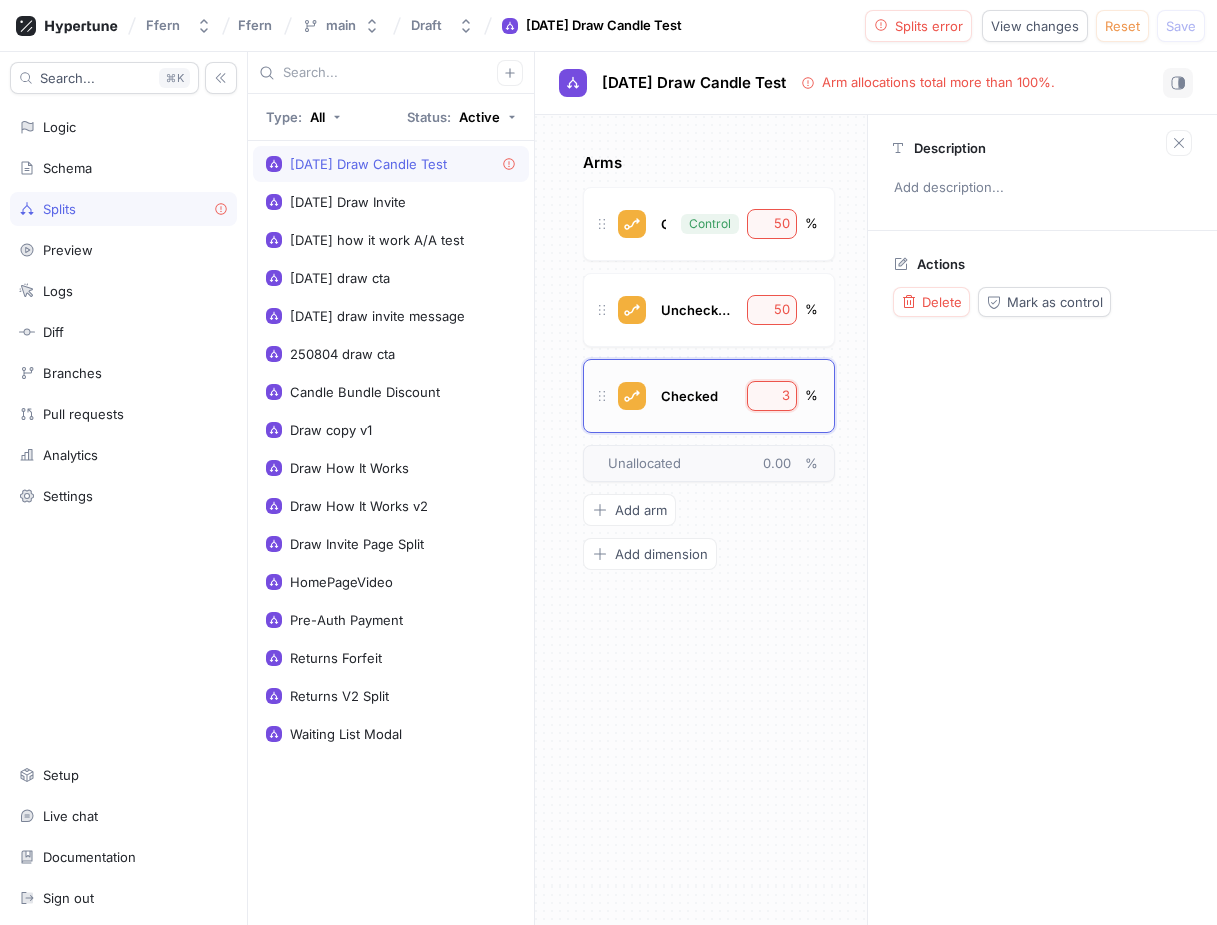 type on "x" 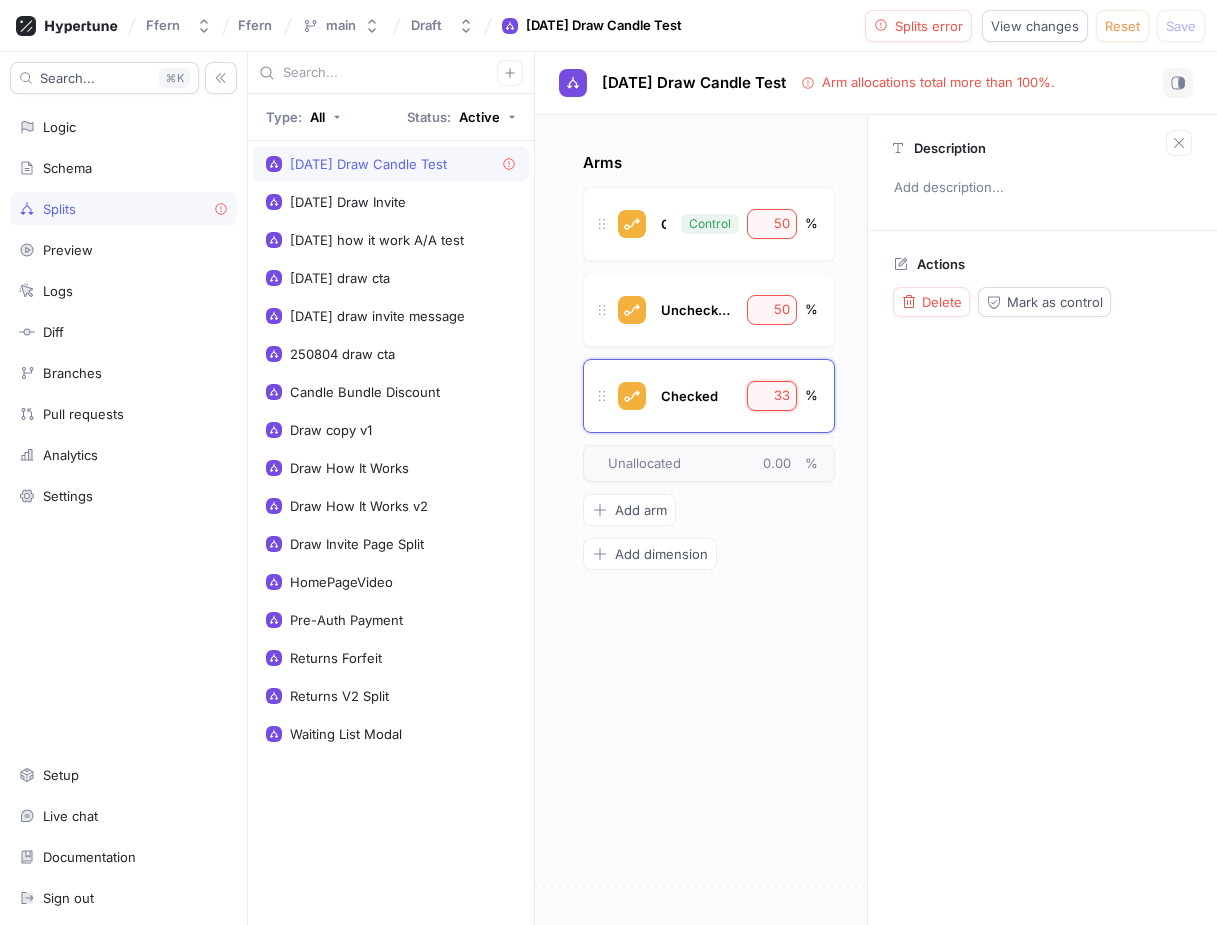 type on "33" 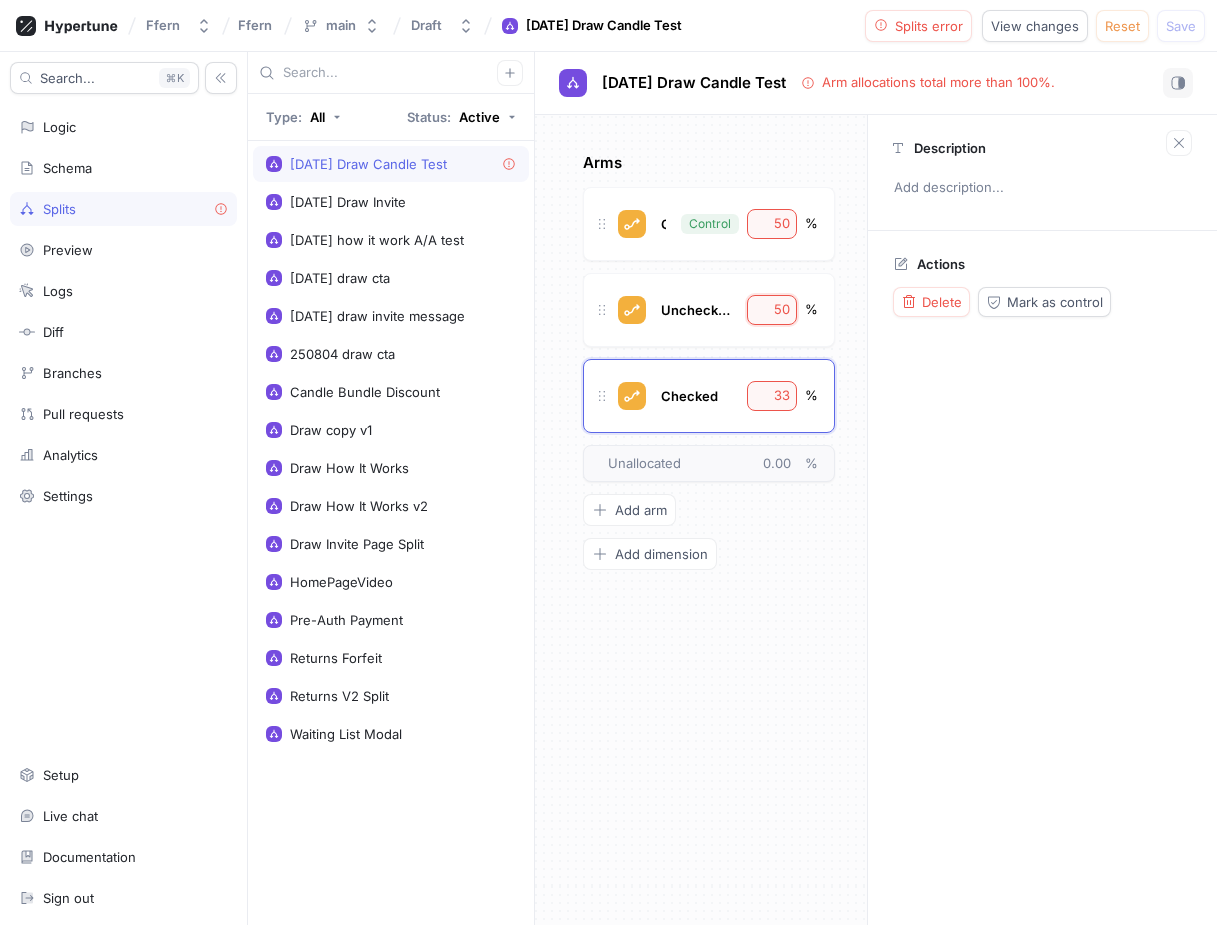 click on "50" at bounding box center [773, 310] 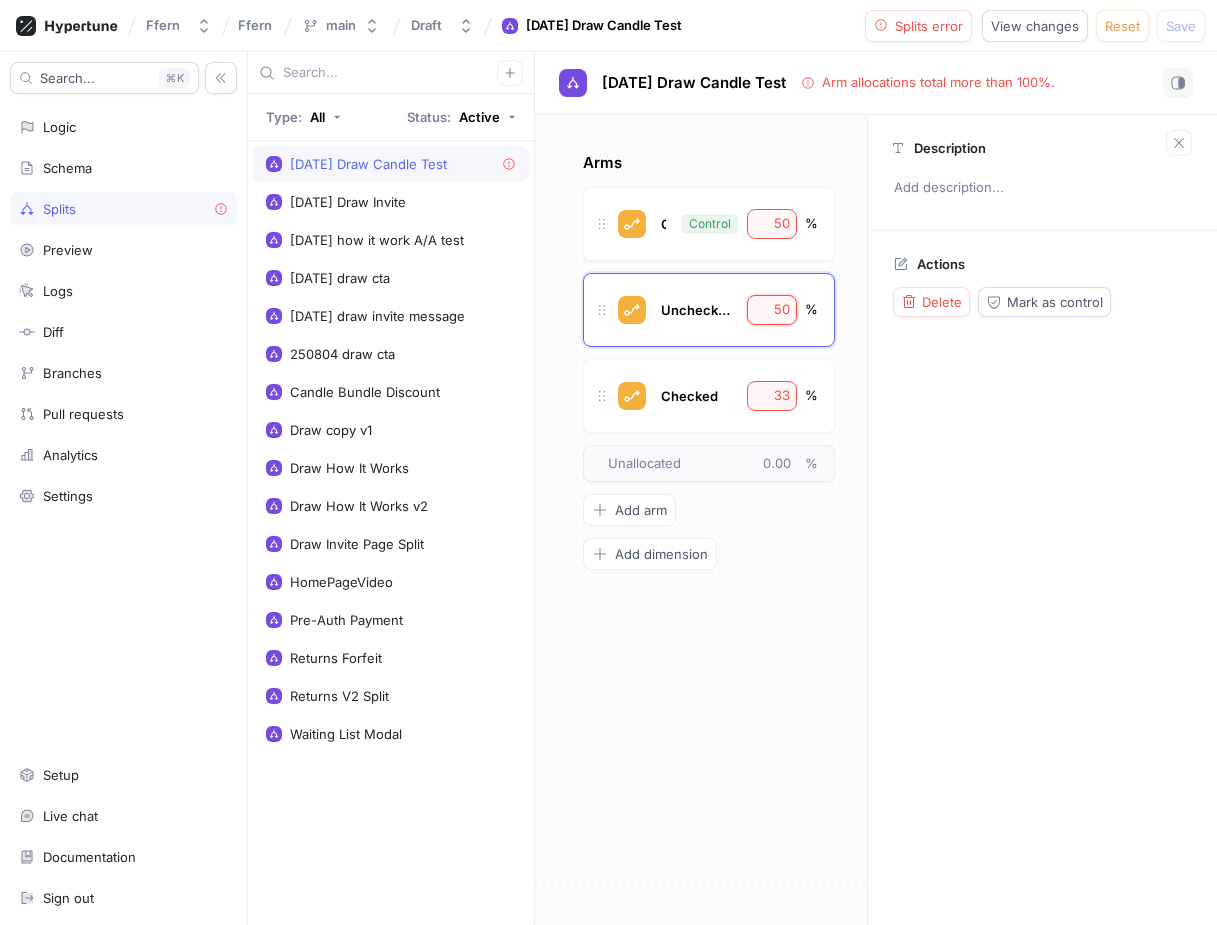 click on "50" at bounding box center [773, 310] 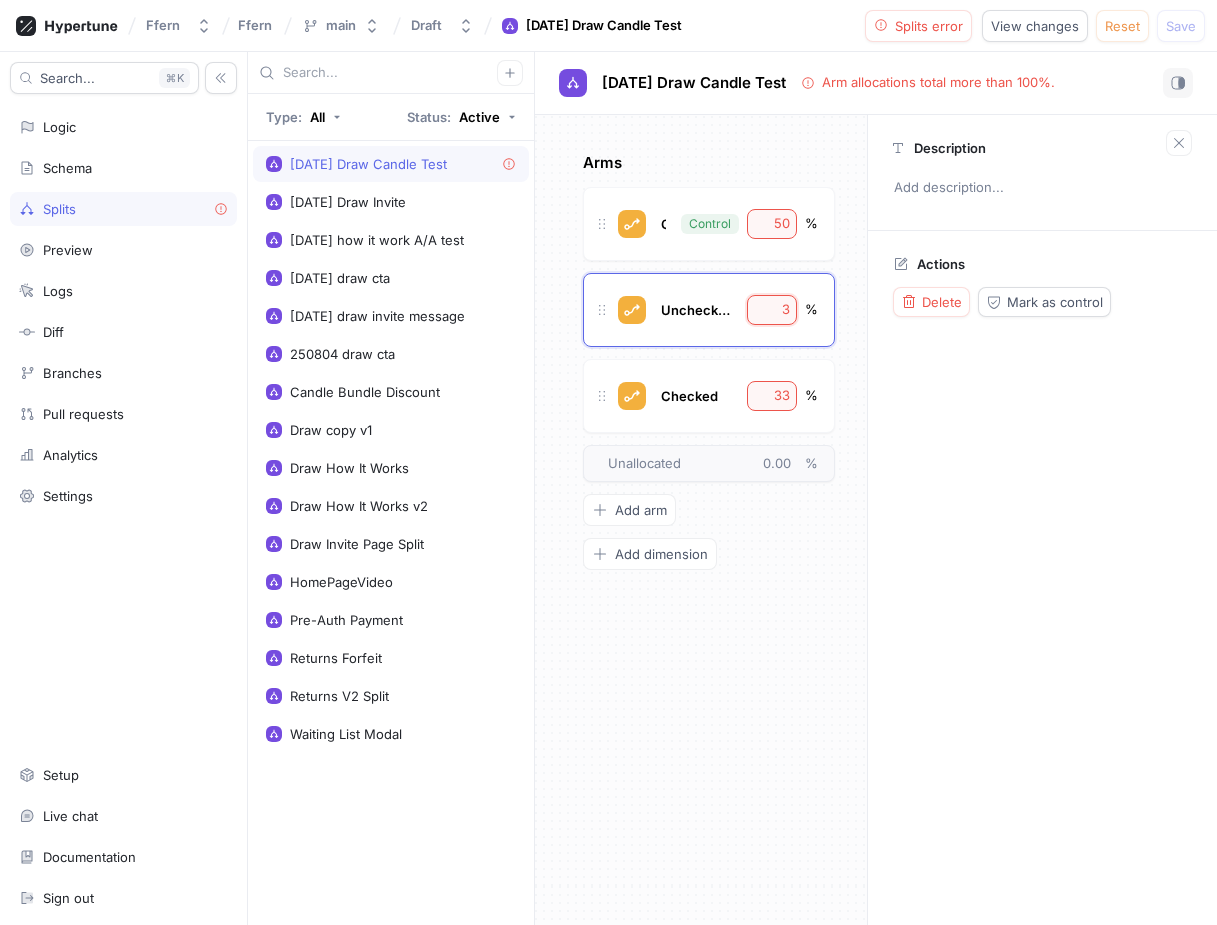 type on "x" 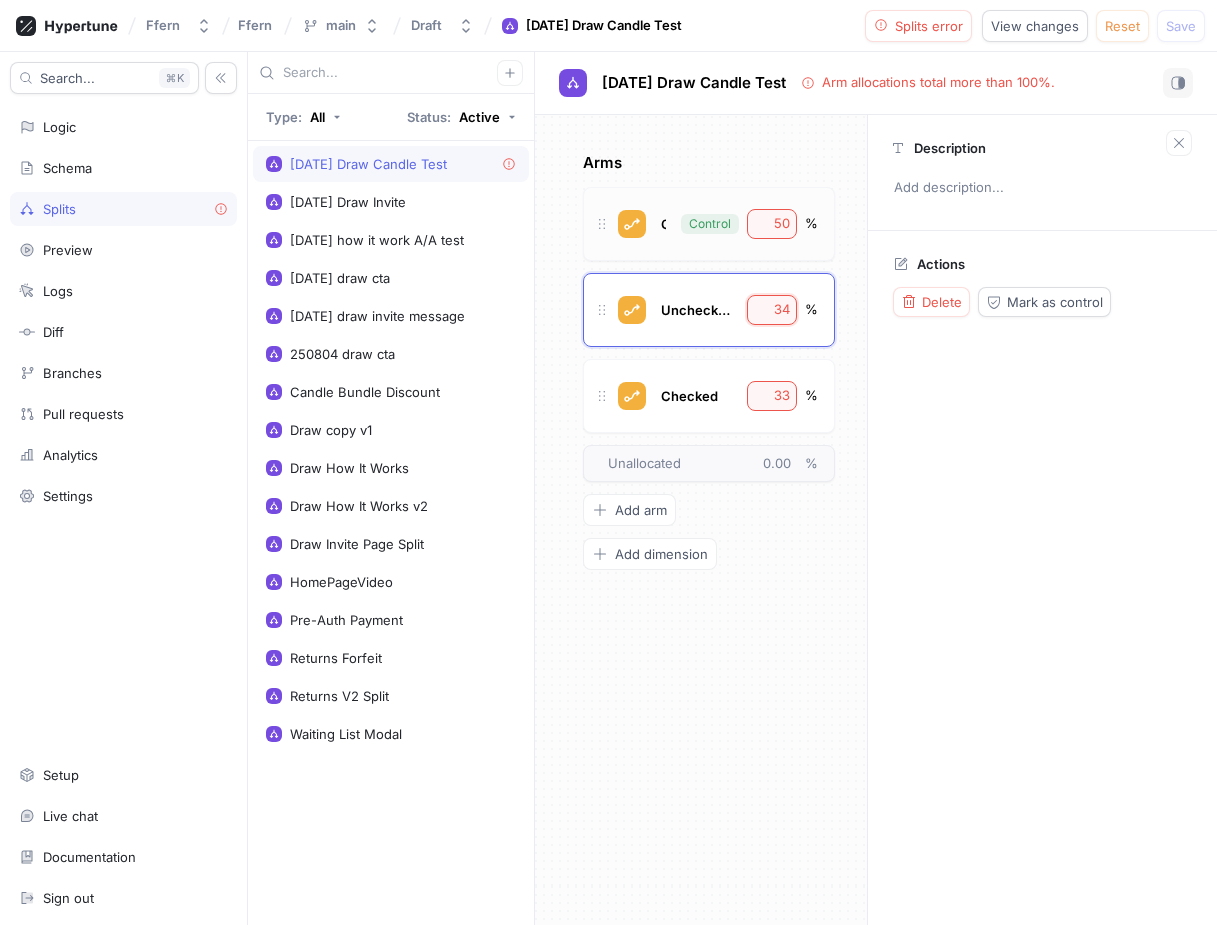 type on "34" 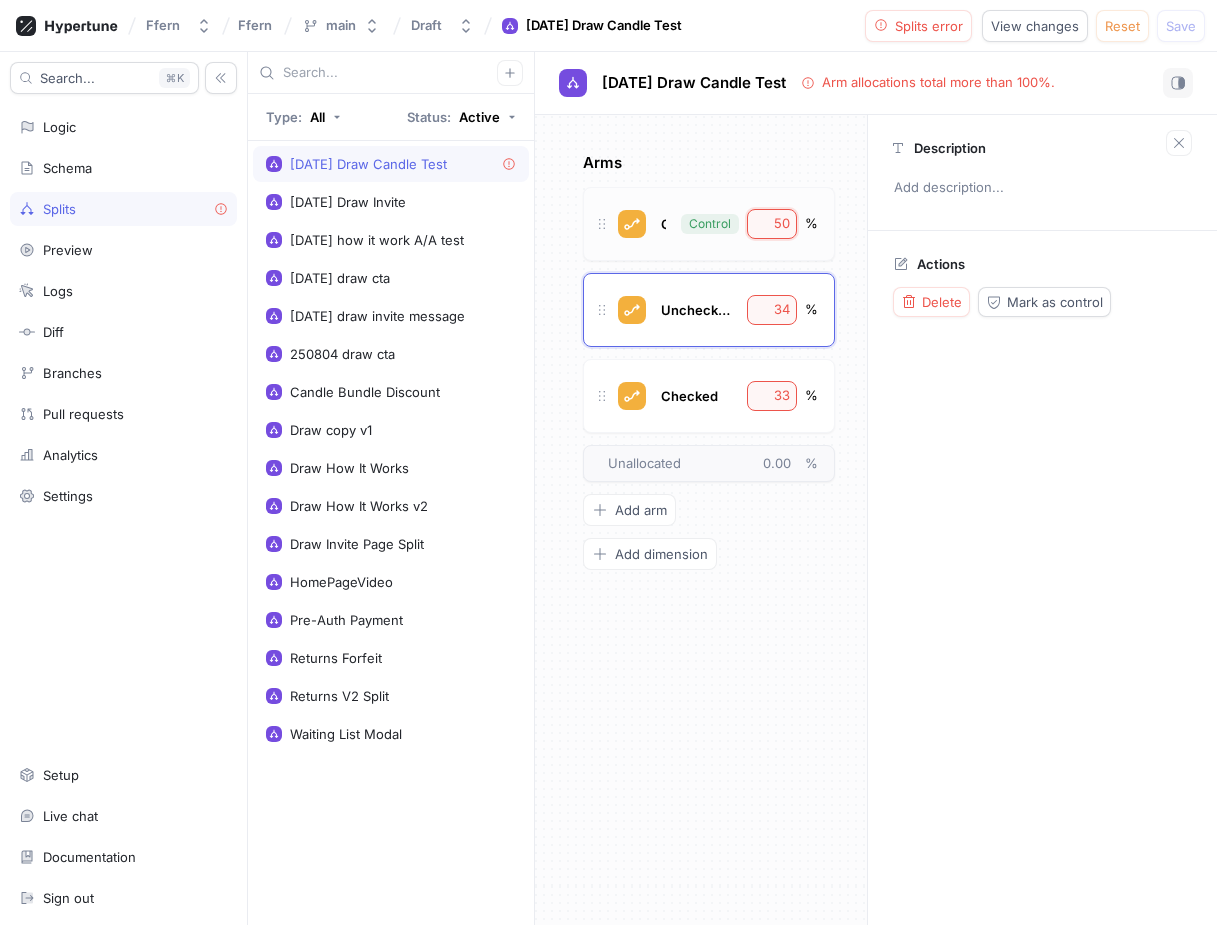 click on "50" at bounding box center [773, 224] 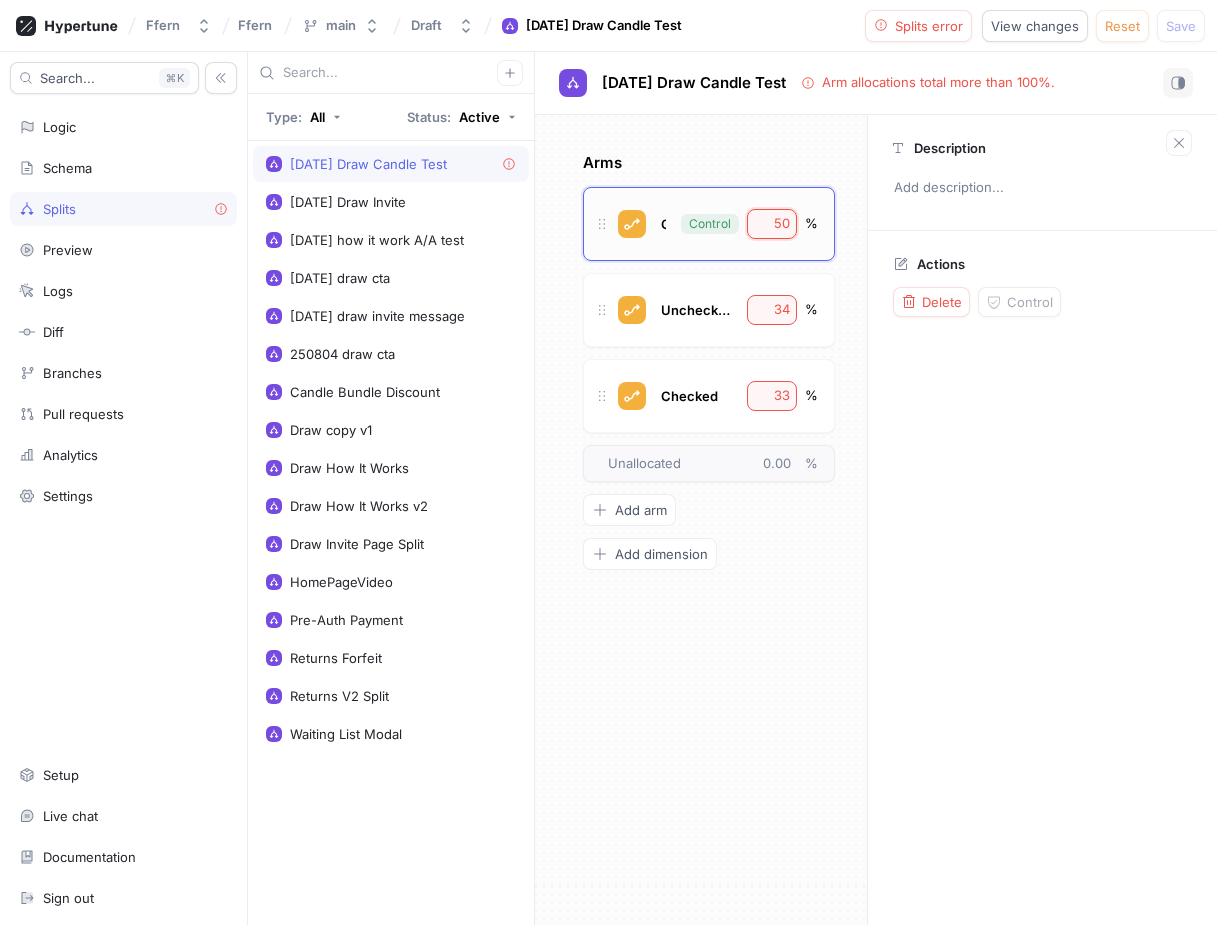 click on "50" at bounding box center [773, 224] 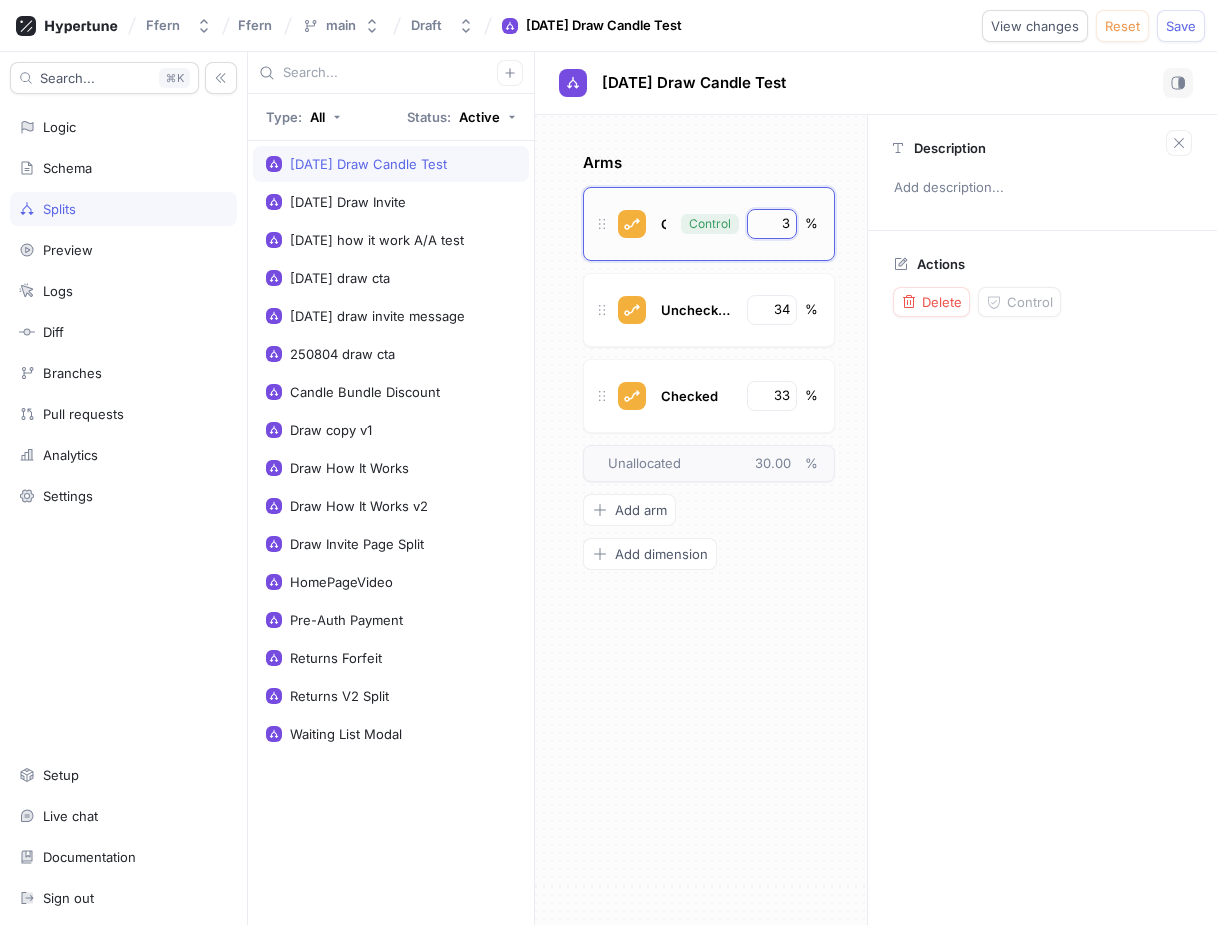 type on "x" 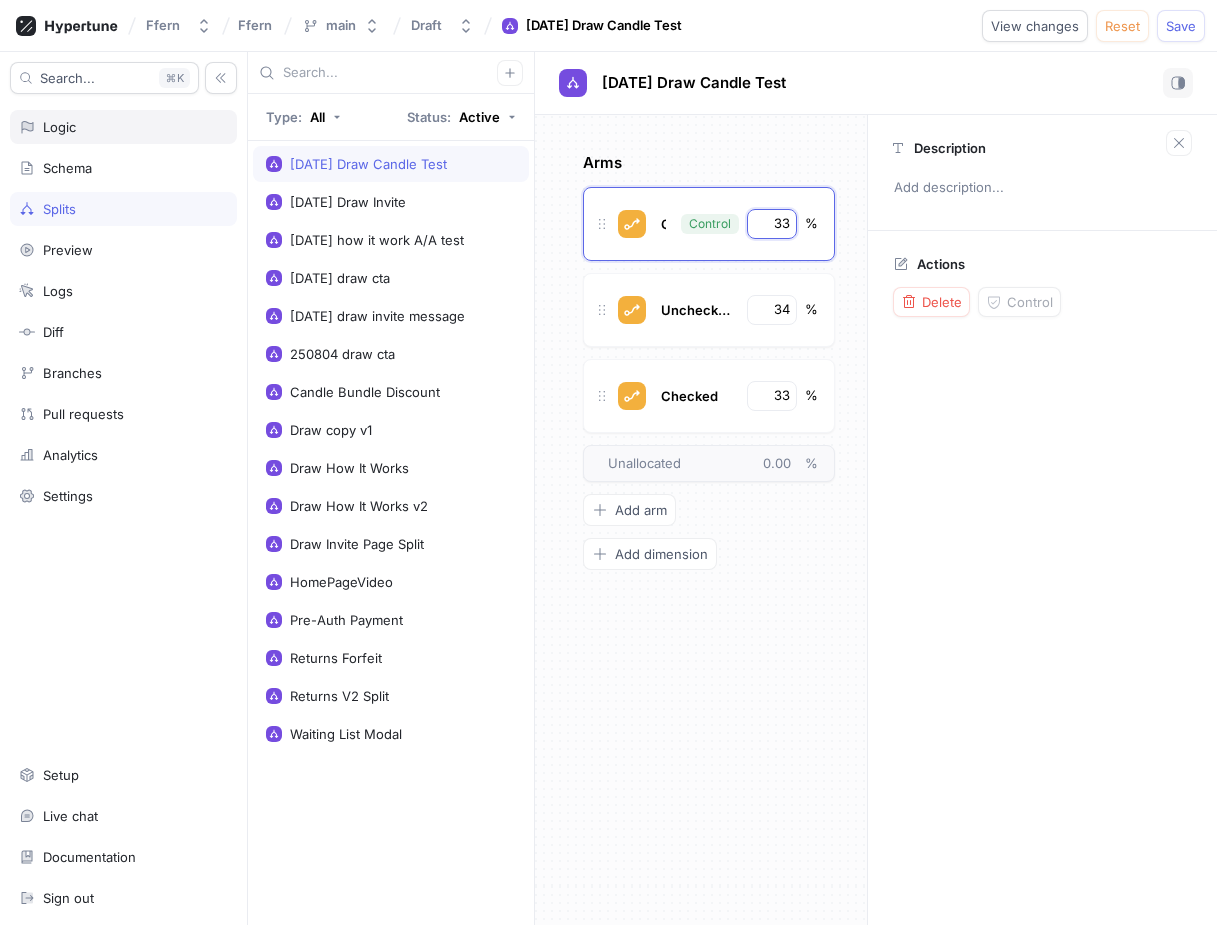 type on "33" 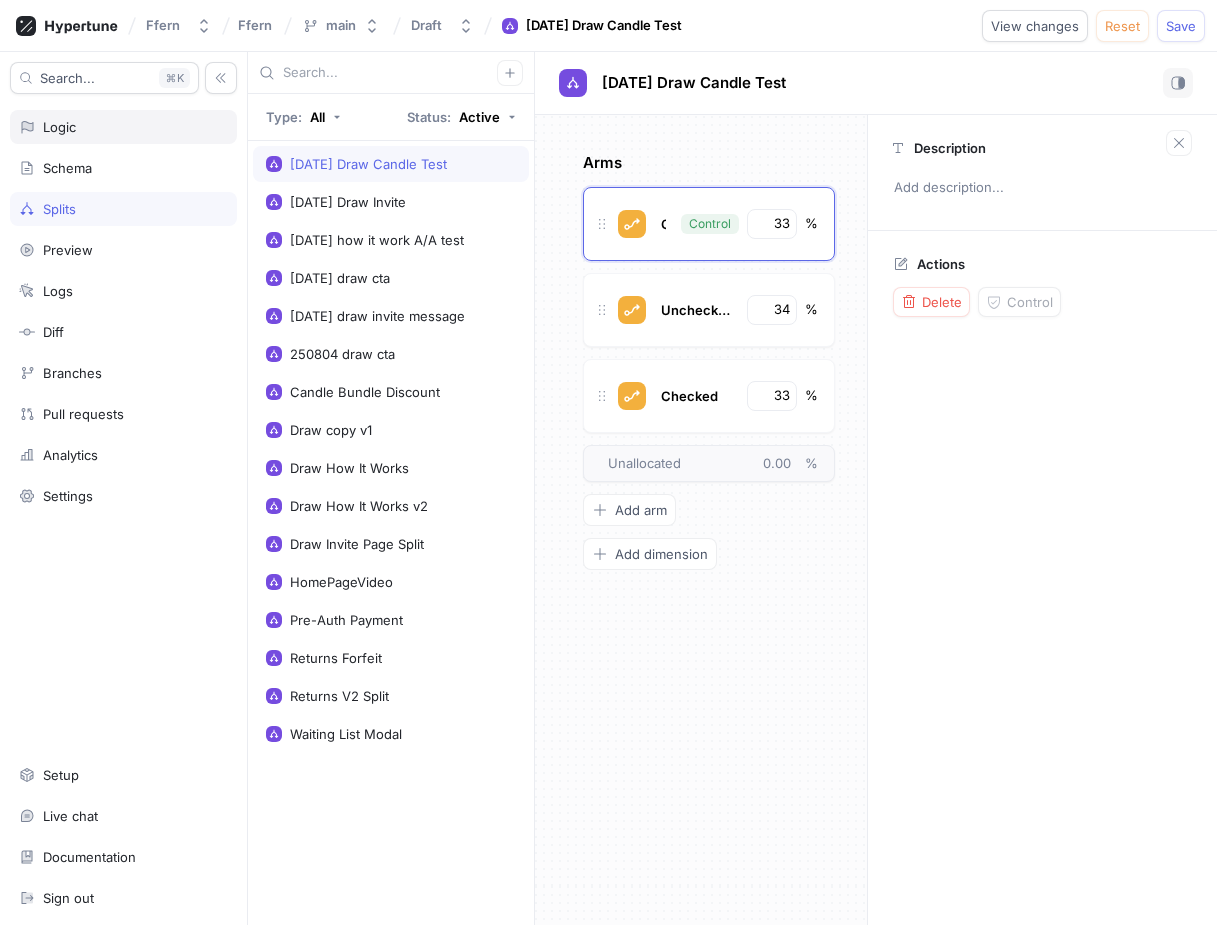 click on "Logic" at bounding box center (123, 127) 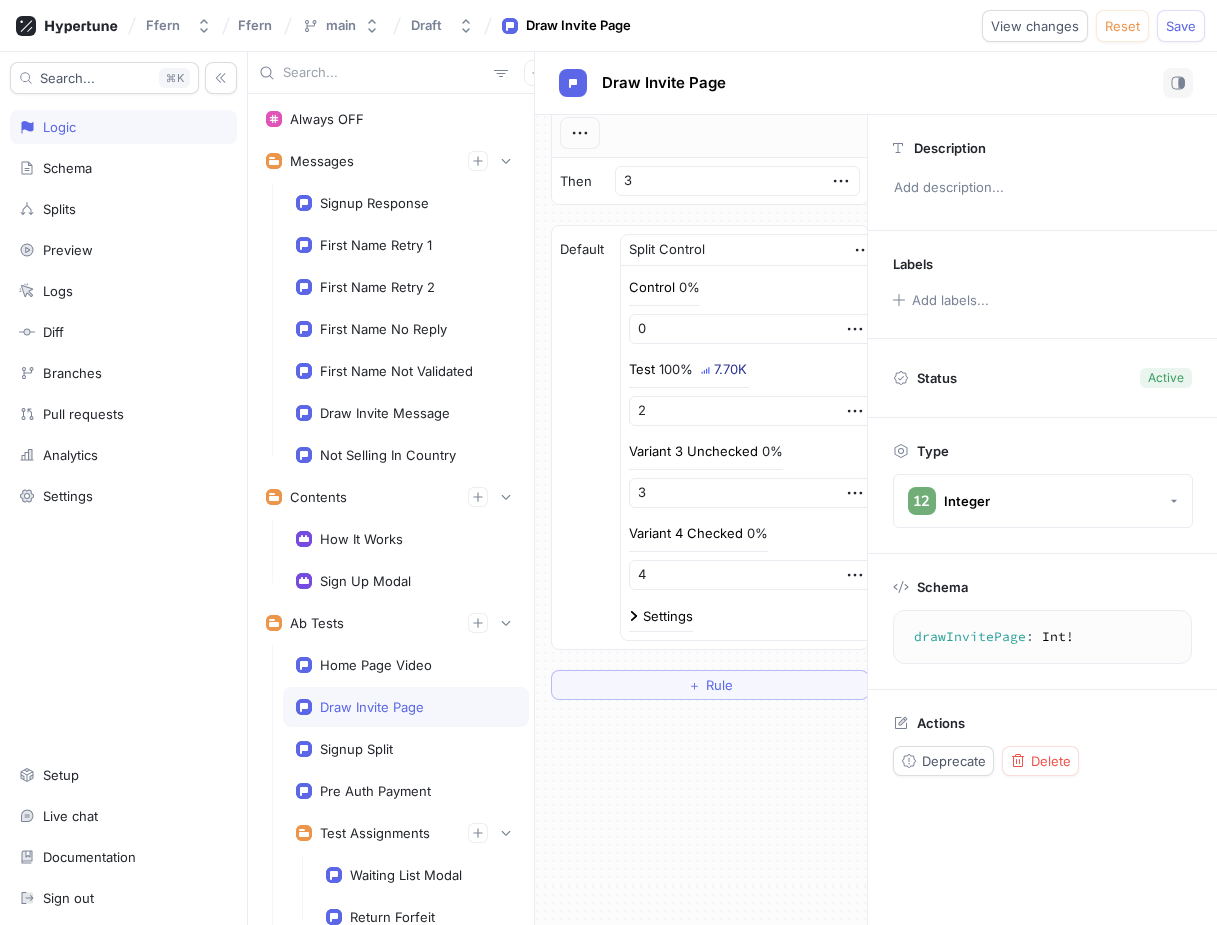 scroll, scrollTop: 937, scrollLeft: 0, axis: vertical 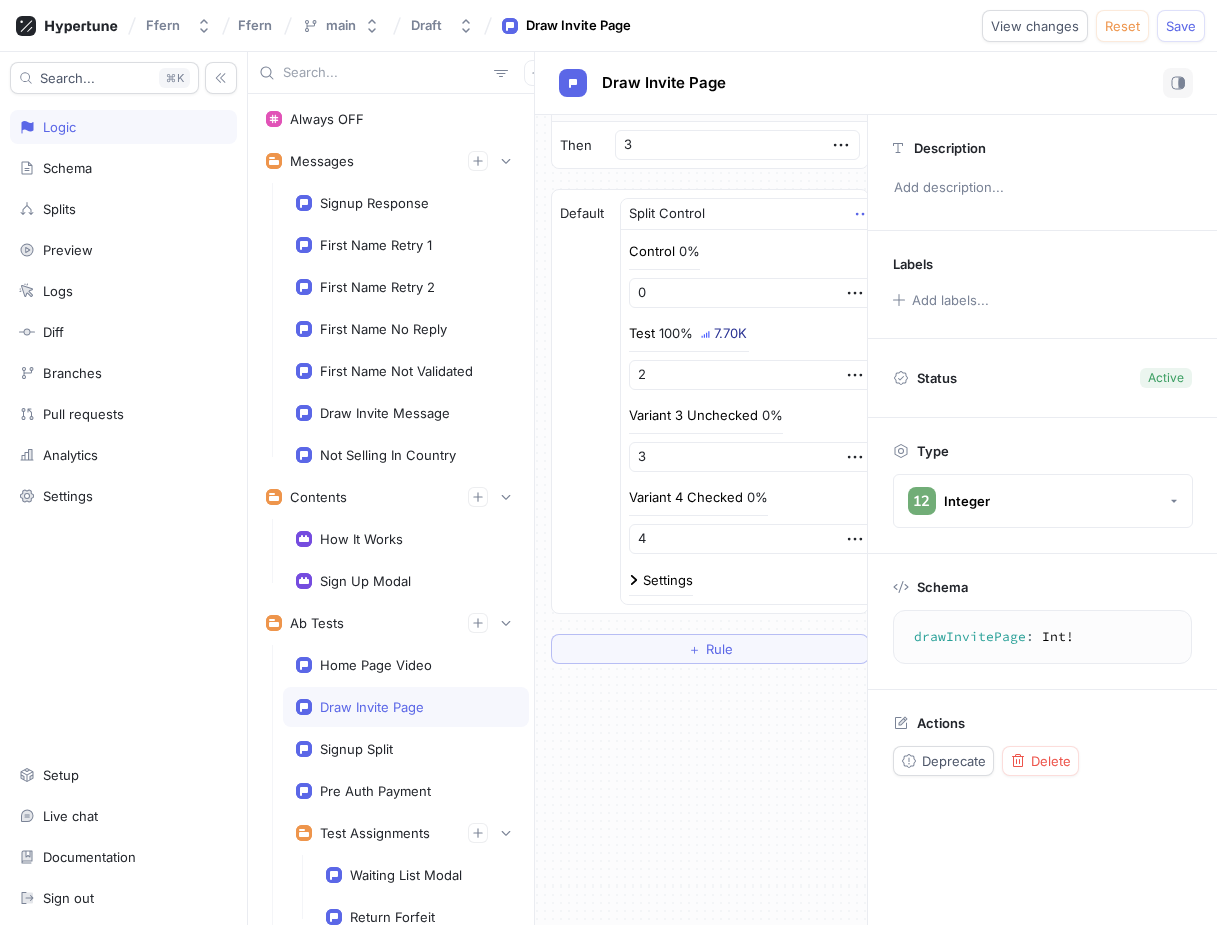 click 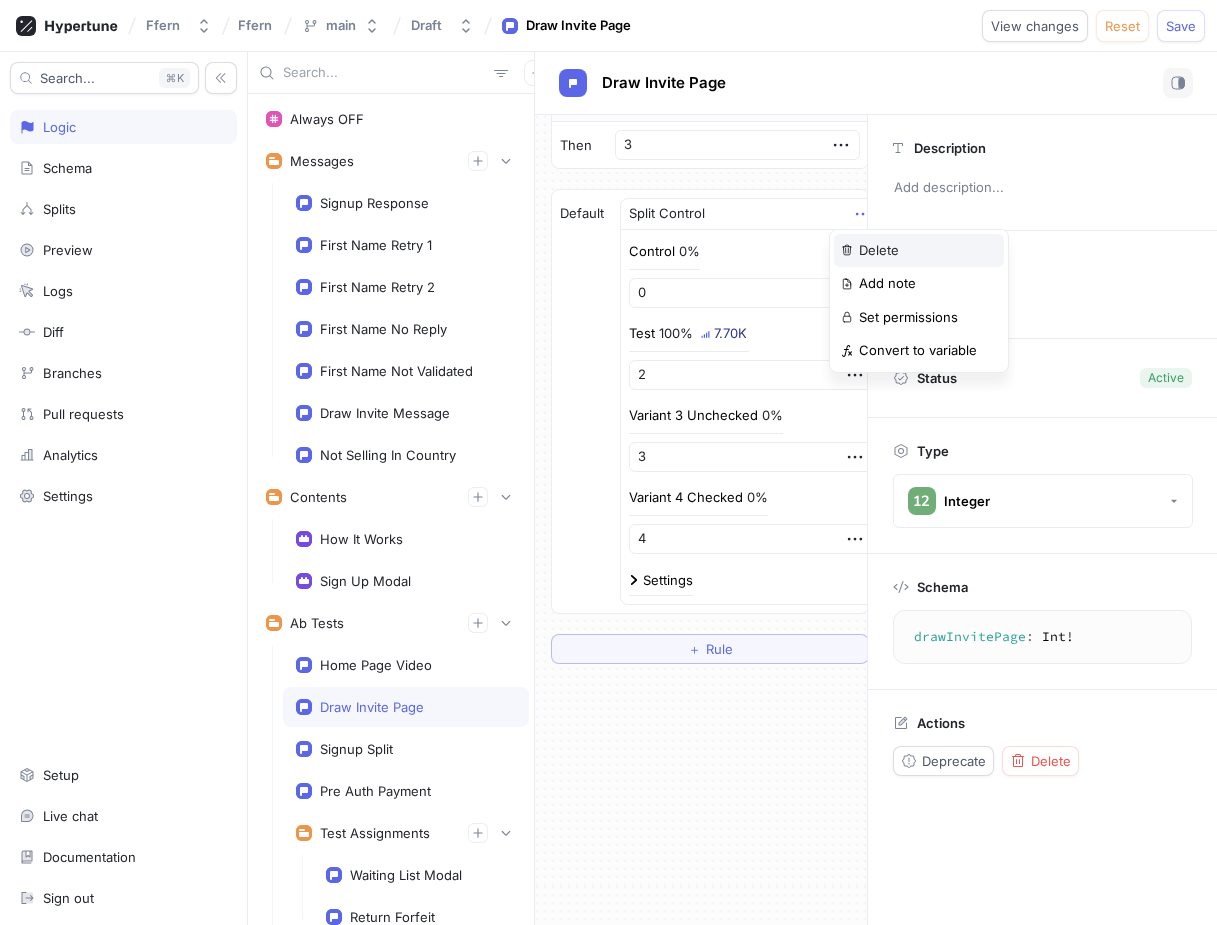 click on "Delete" at bounding box center [879, 251] 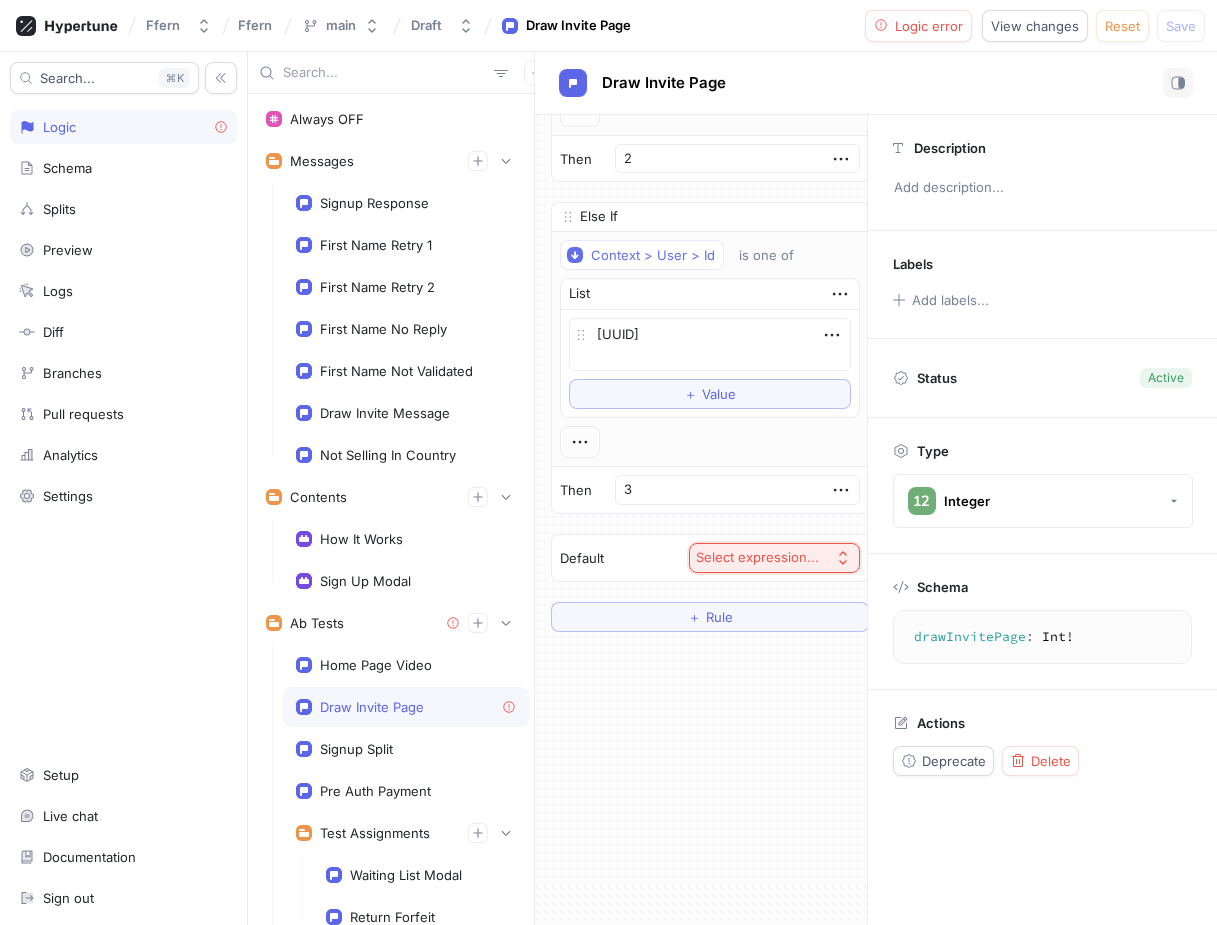 scroll, scrollTop: 592, scrollLeft: 0, axis: vertical 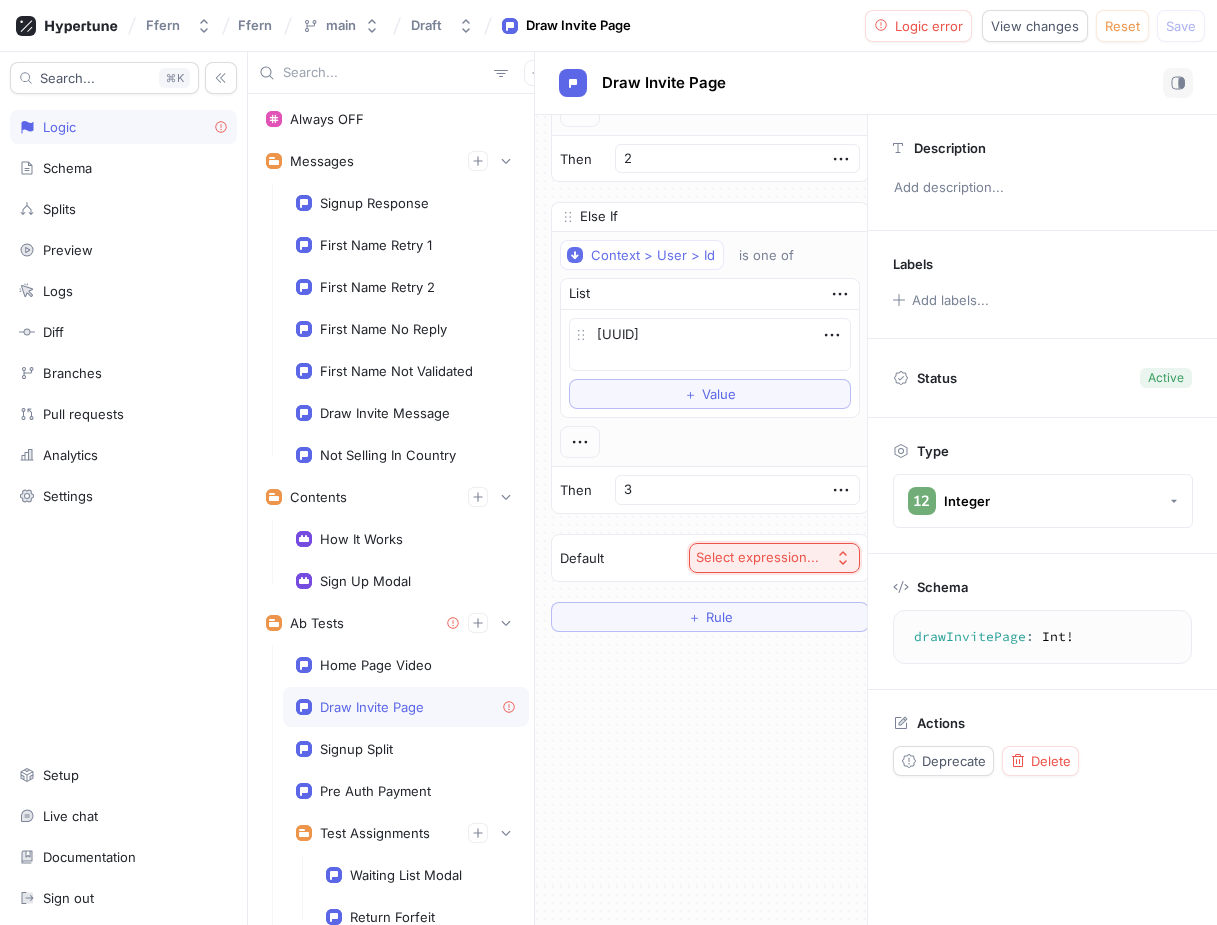 click on "Select expression..." at bounding box center (757, 557) 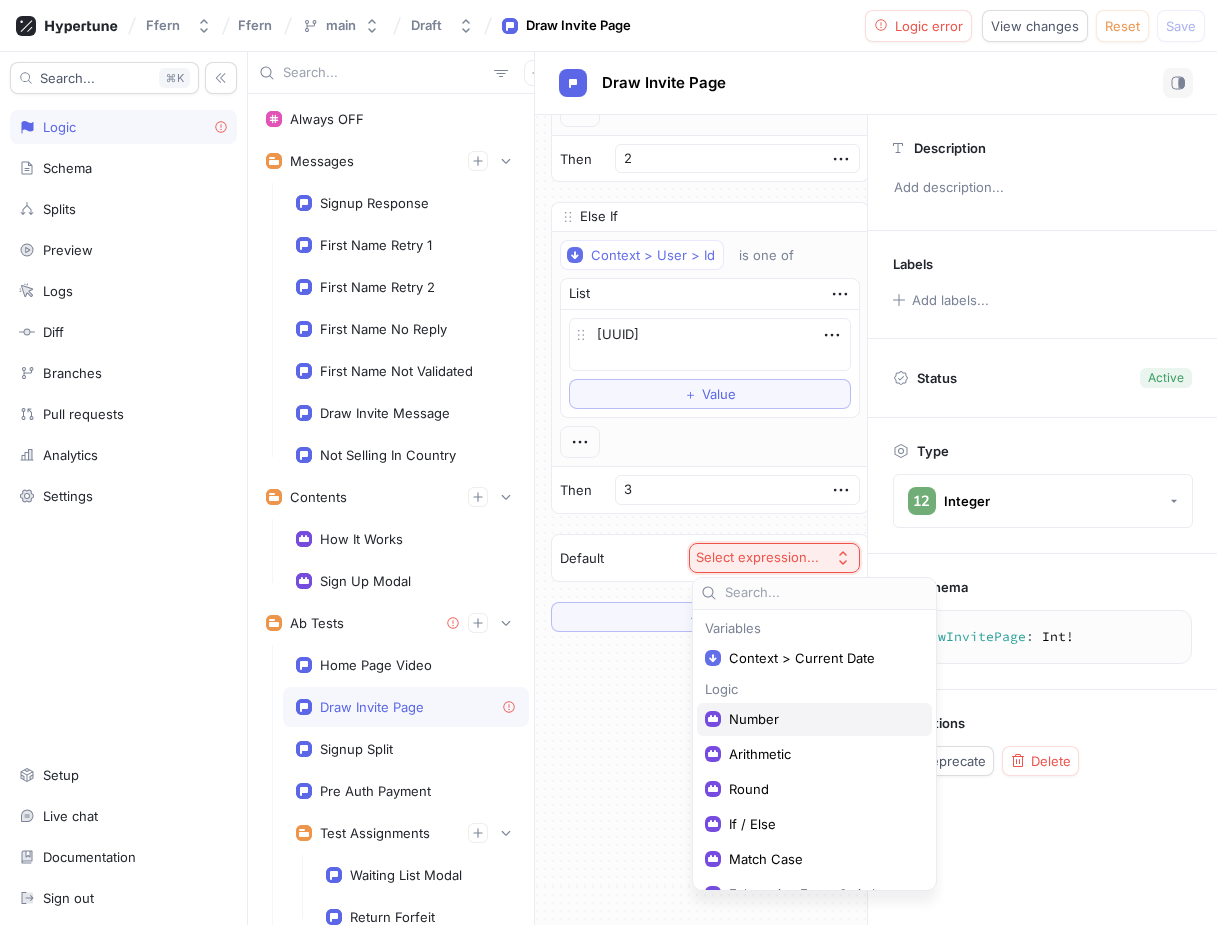 scroll, scrollTop: 60, scrollLeft: 0, axis: vertical 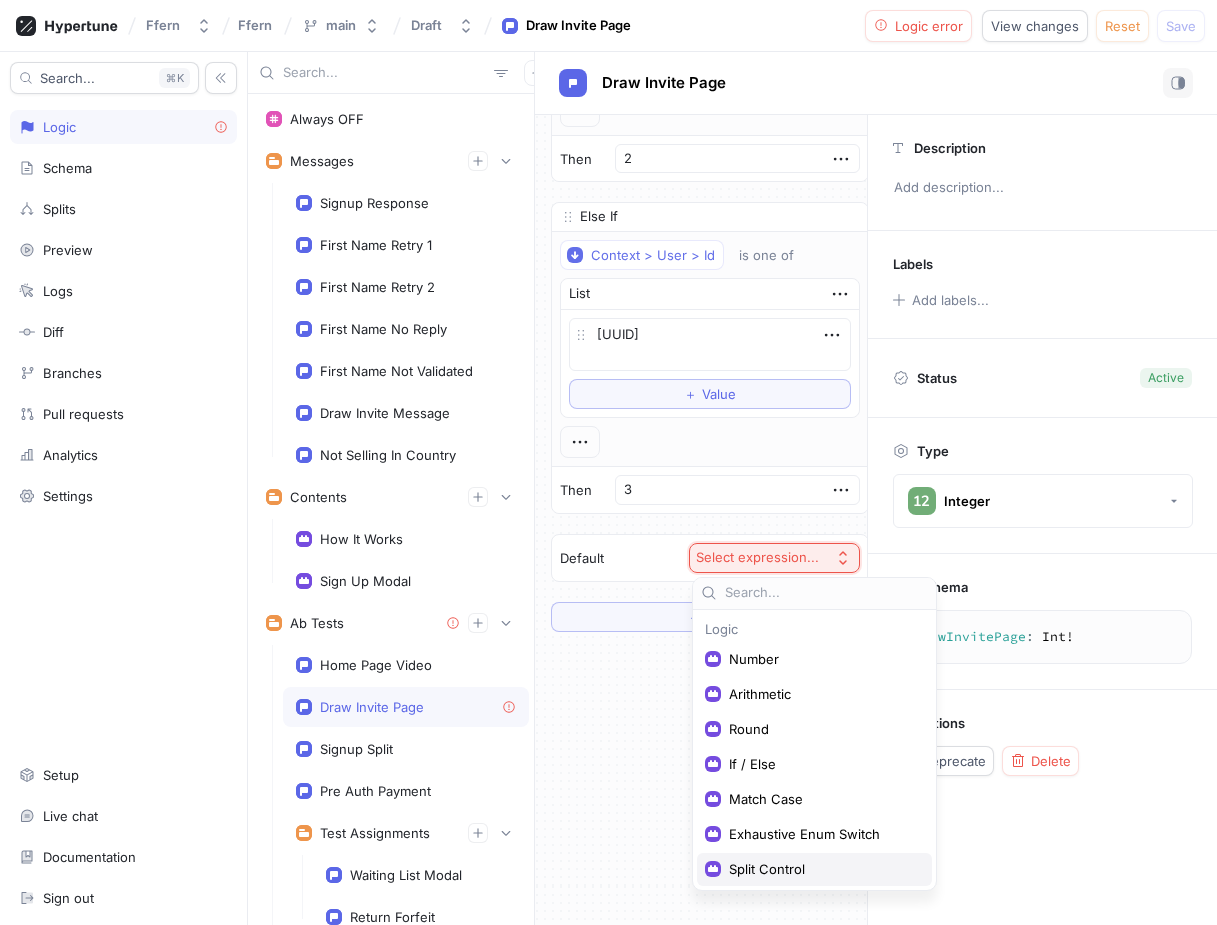 click on "Split Control" at bounding box center [821, 869] 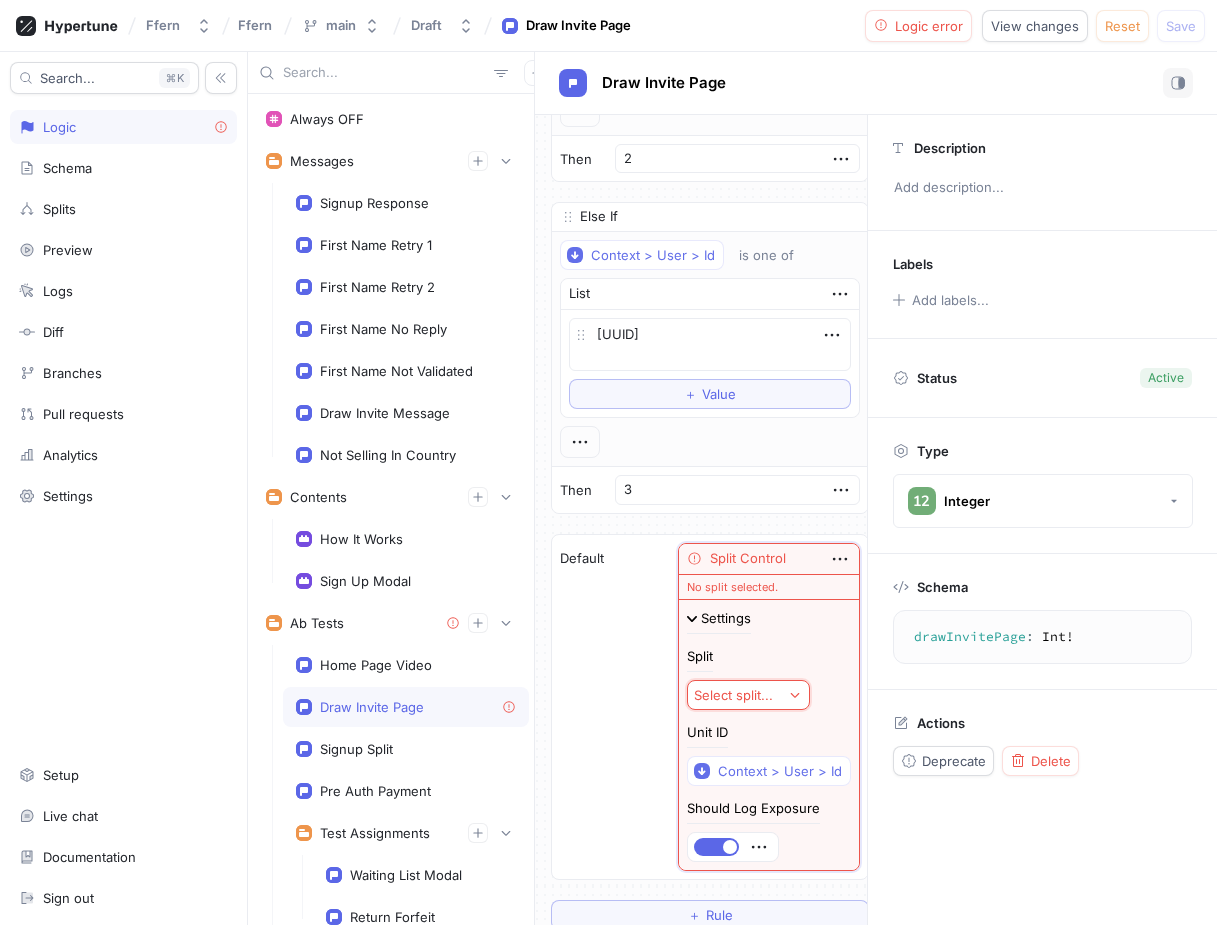 click on "Select split..." at bounding box center (737, 695) 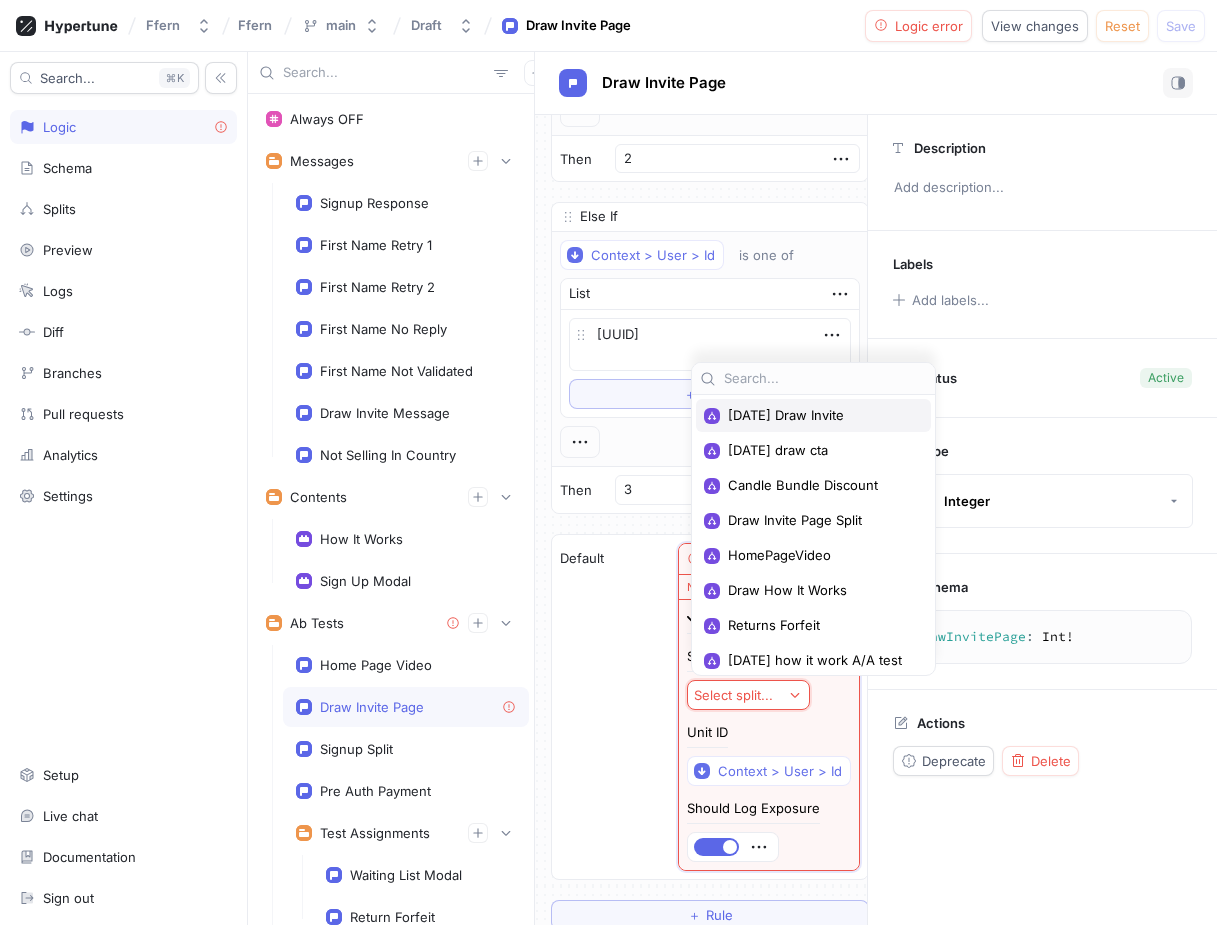 type on "x" 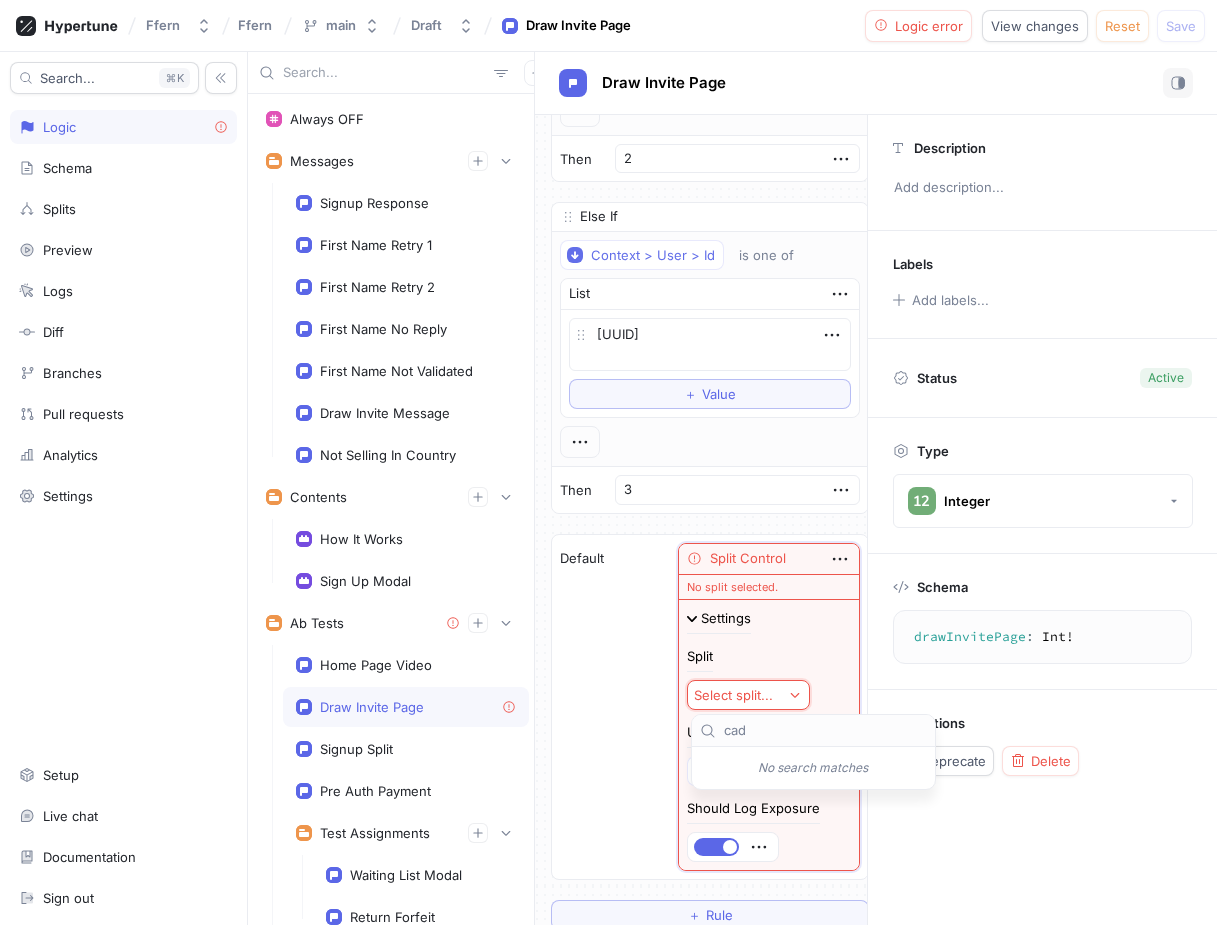 type on "ca" 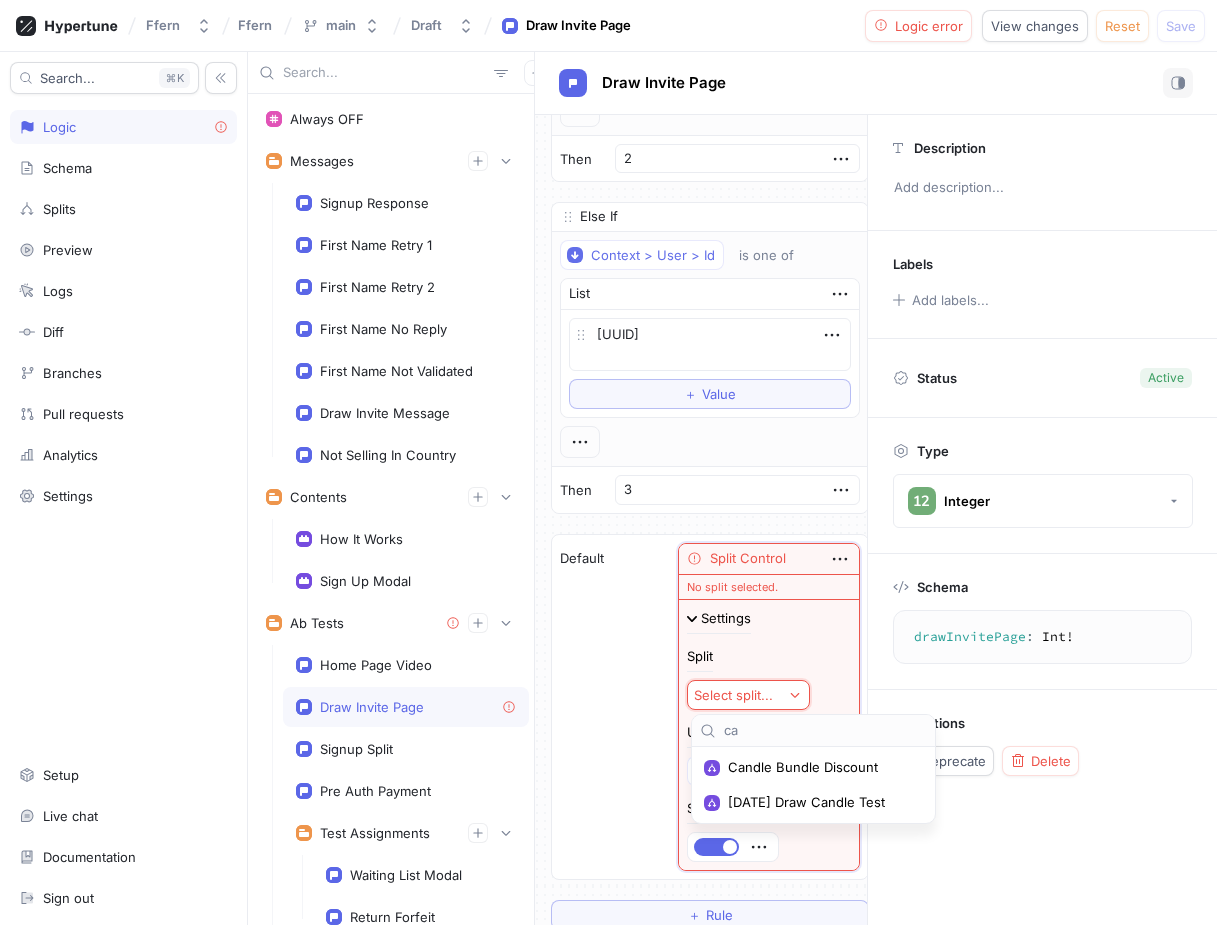 type on "x" 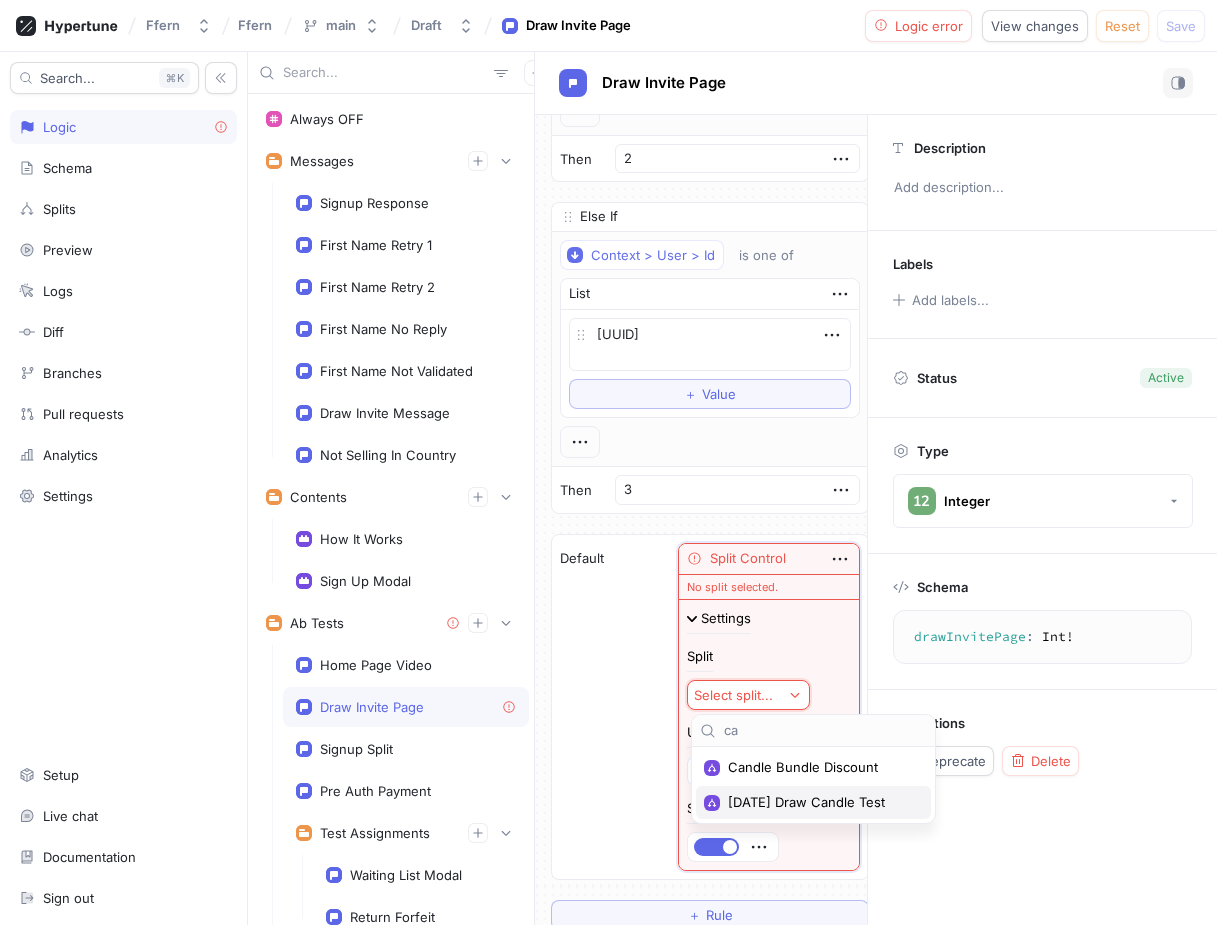 type on "ca" 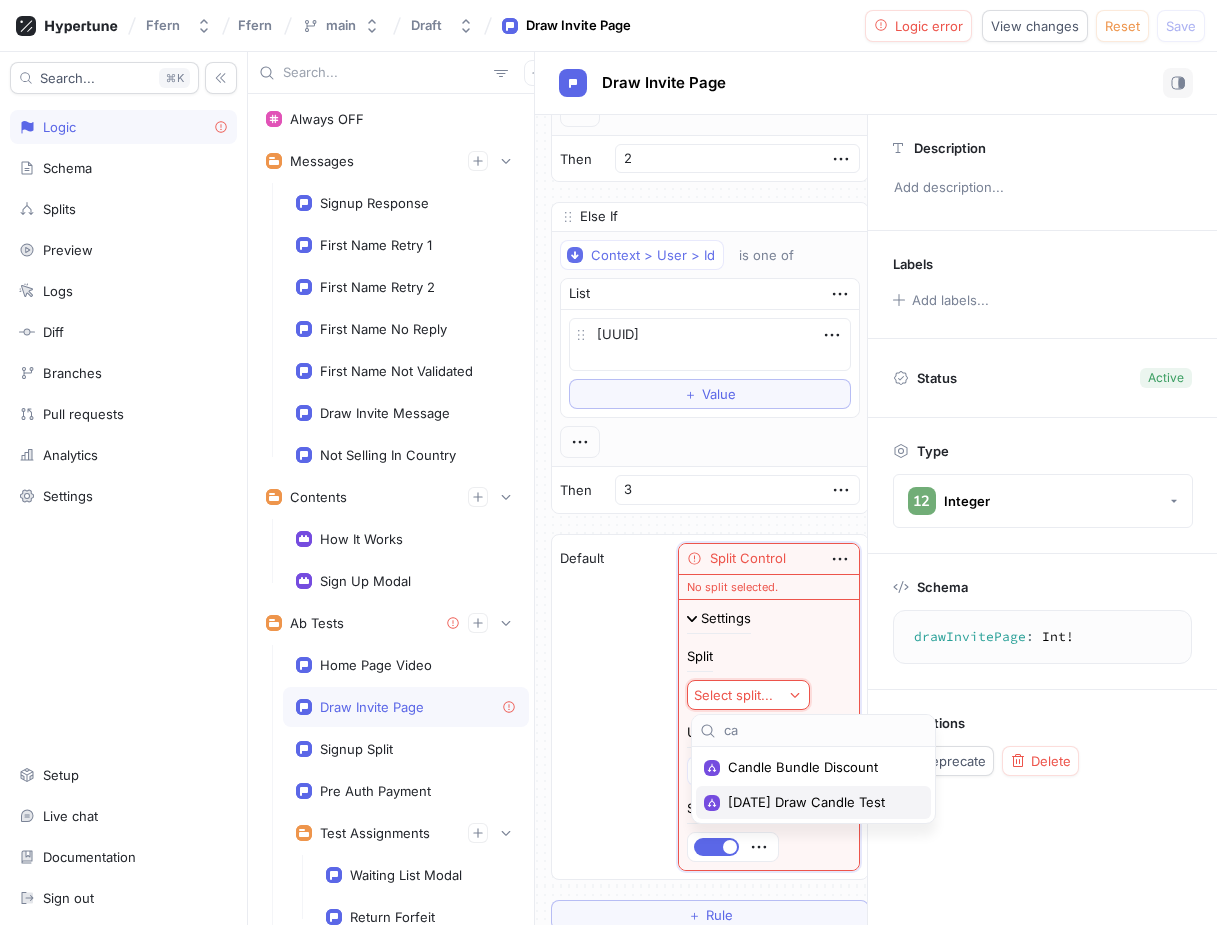 click on "[DATE] Draw Candle Test" at bounding box center (820, 802) 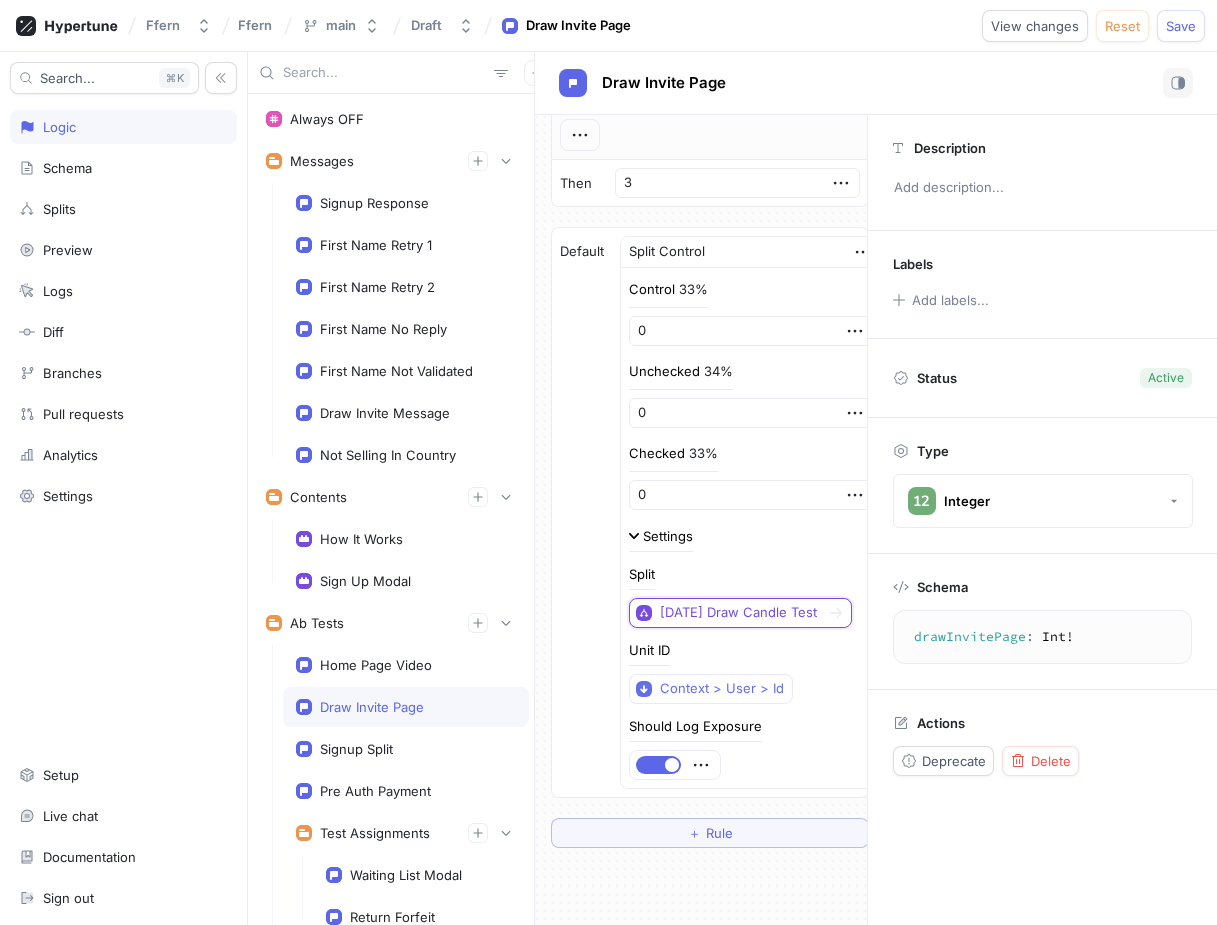 scroll, scrollTop: 690, scrollLeft: 0, axis: vertical 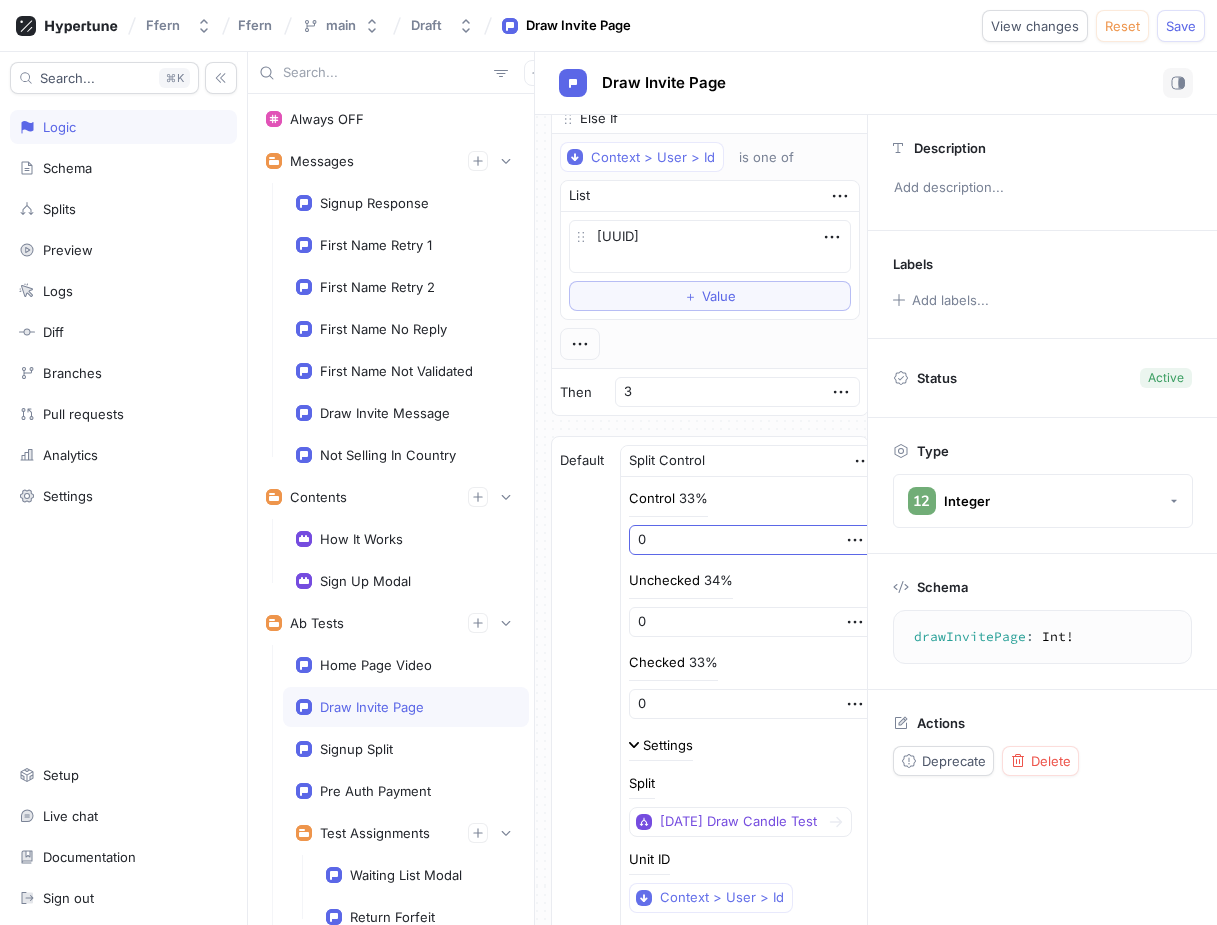 click on "0" at bounding box center [751, 540] 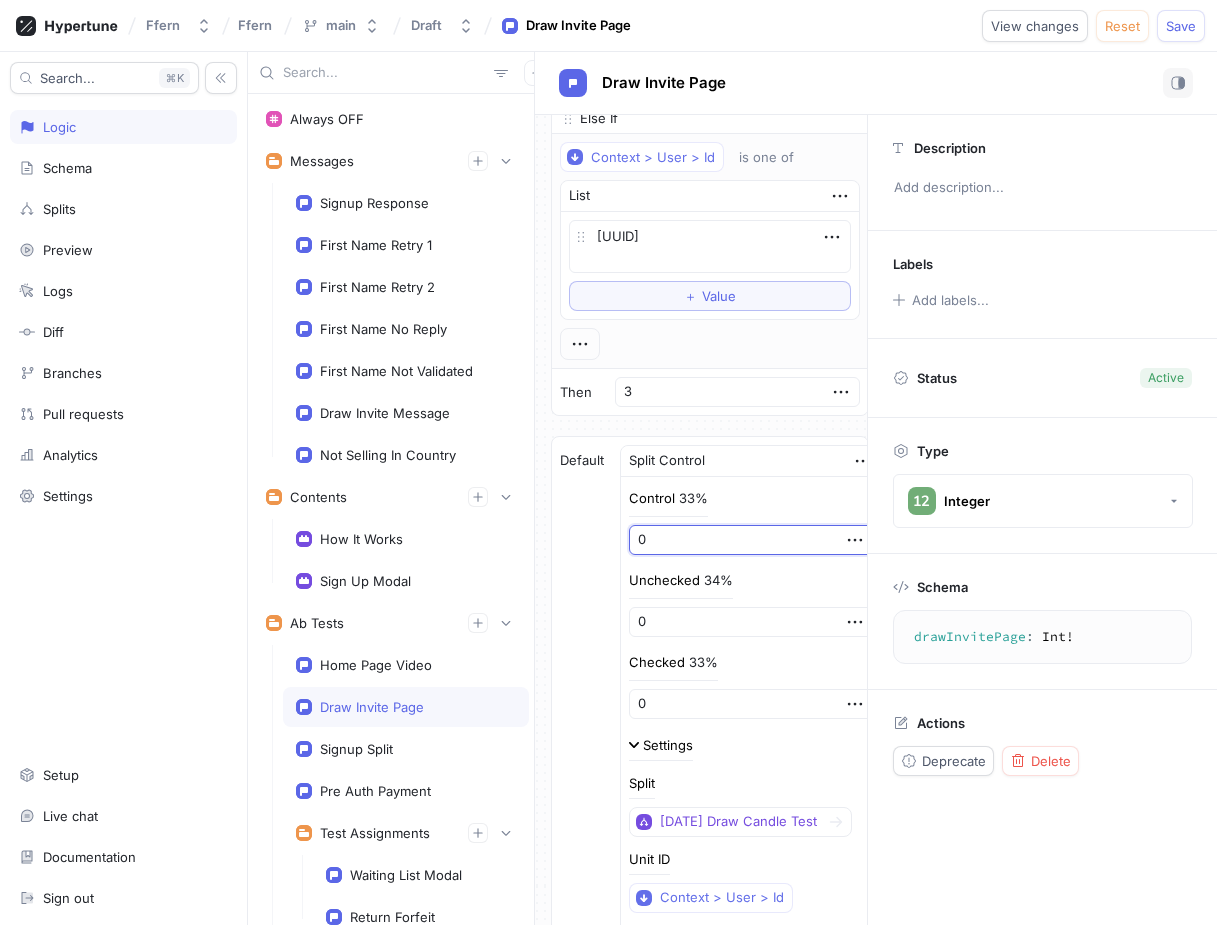 click on "0" at bounding box center [751, 540] 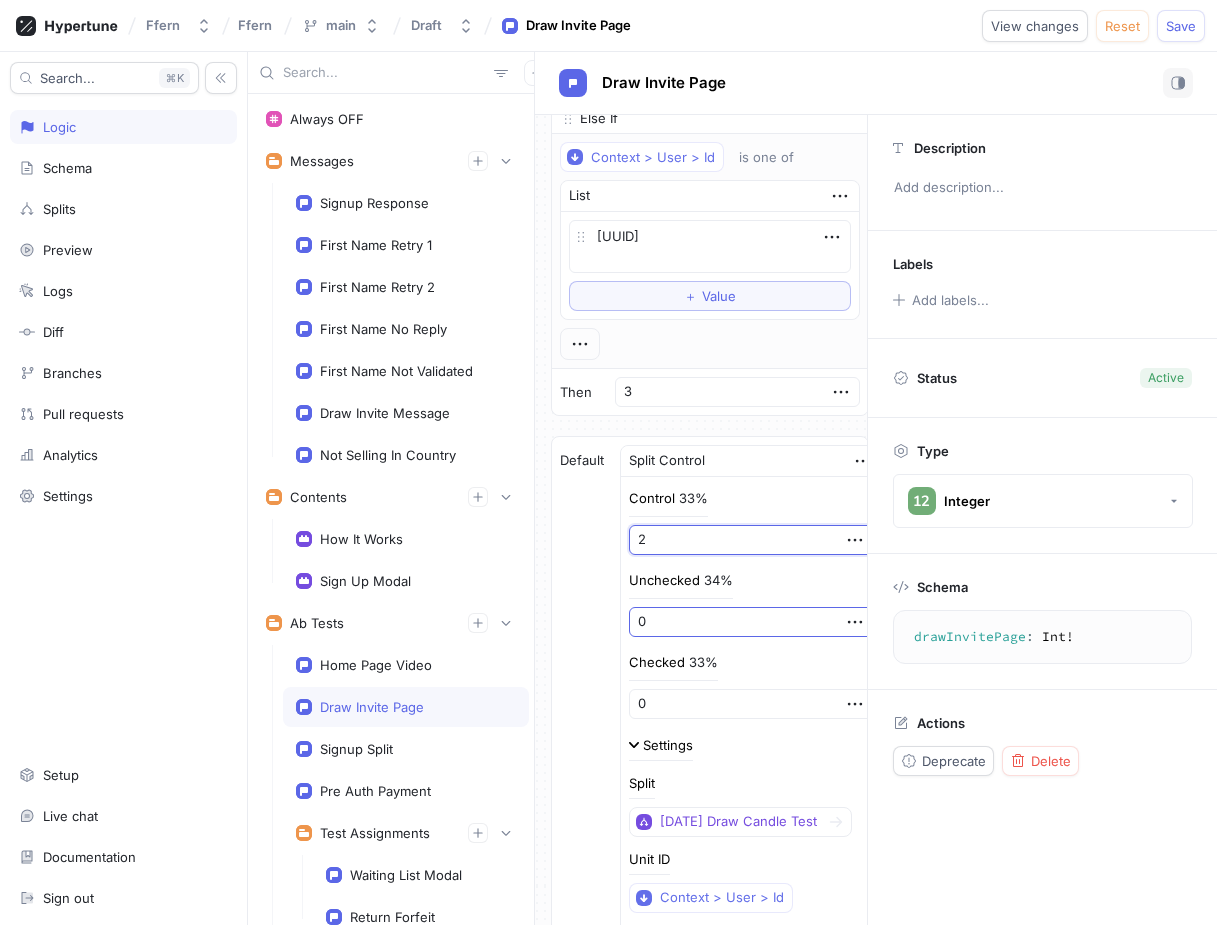 type on "x" 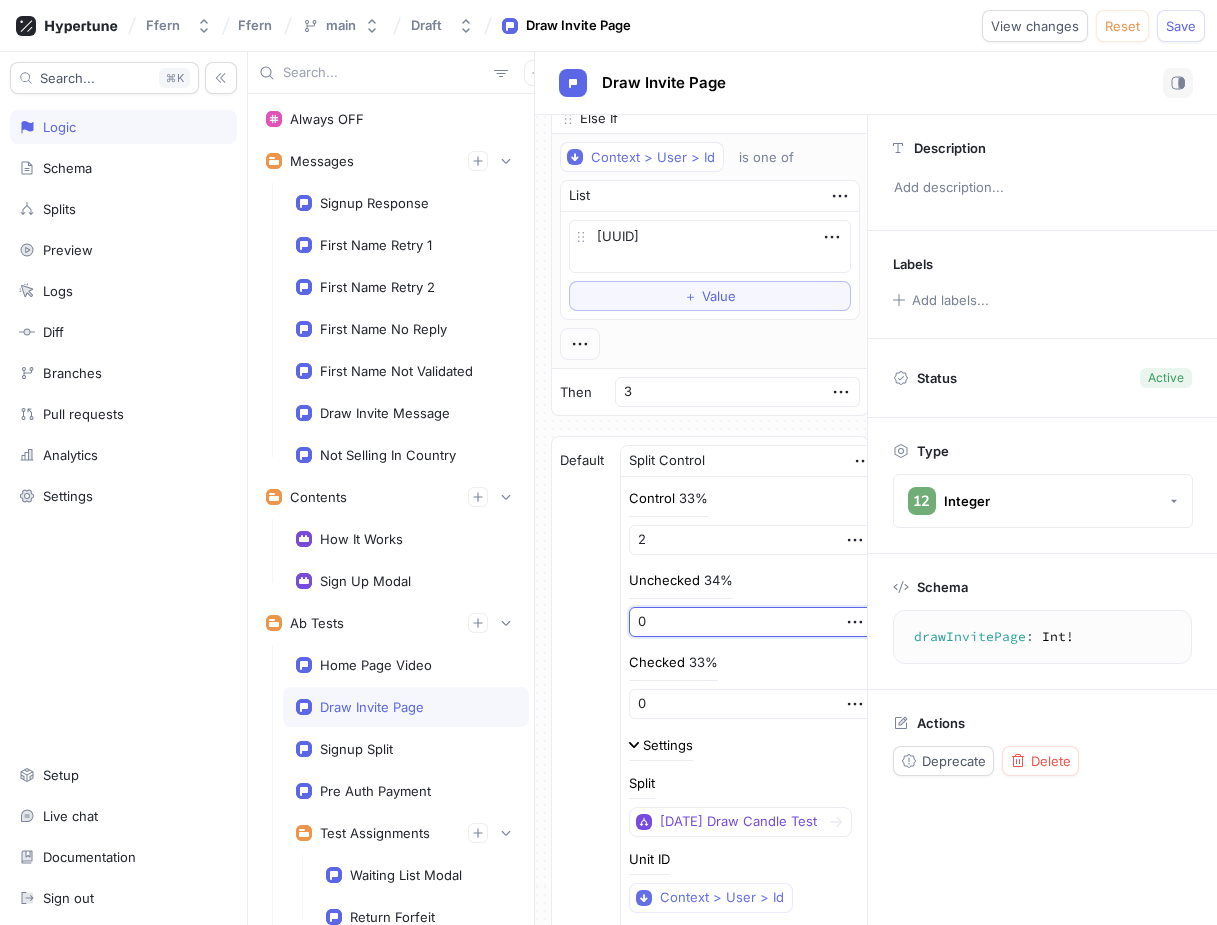 click on "0" at bounding box center (751, 622) 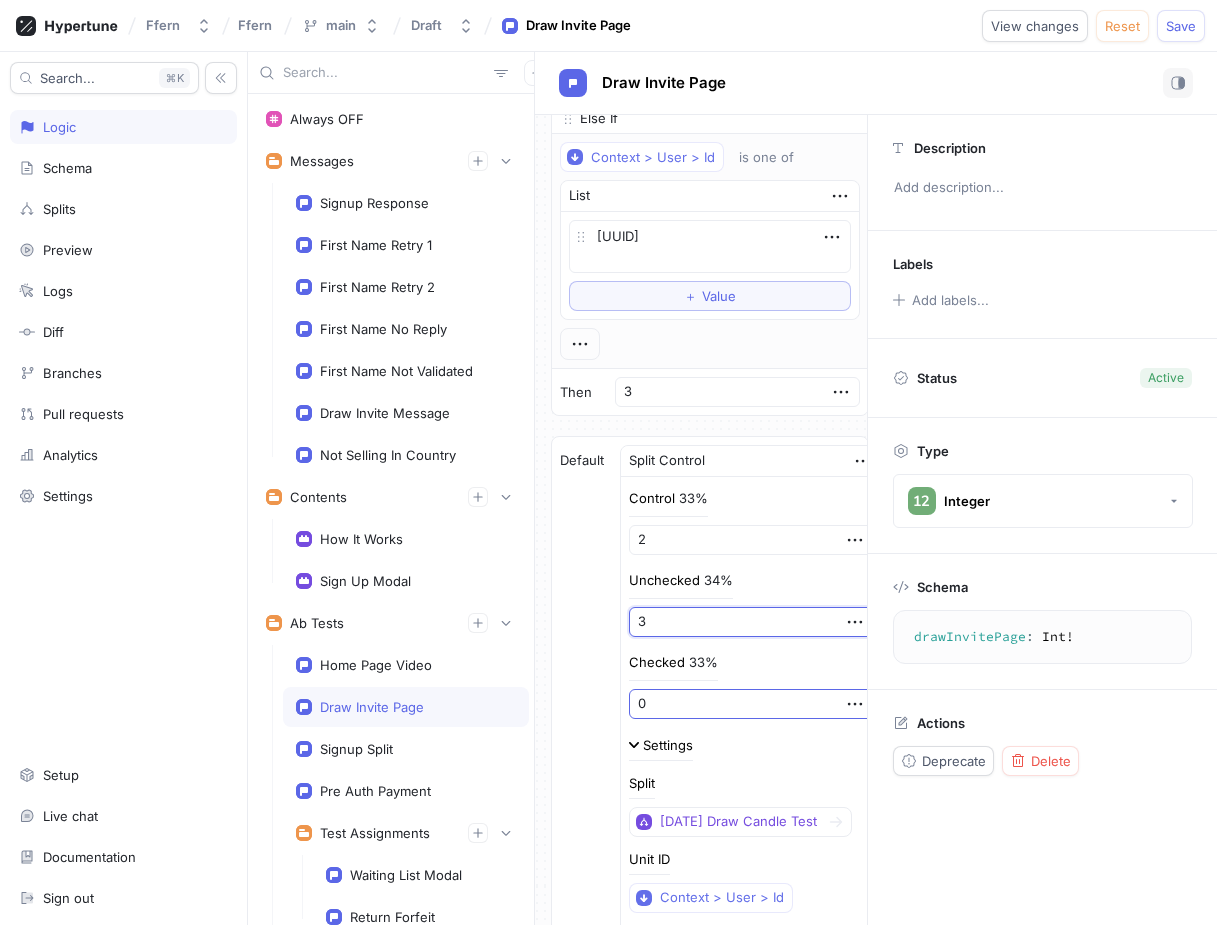 type on "3" 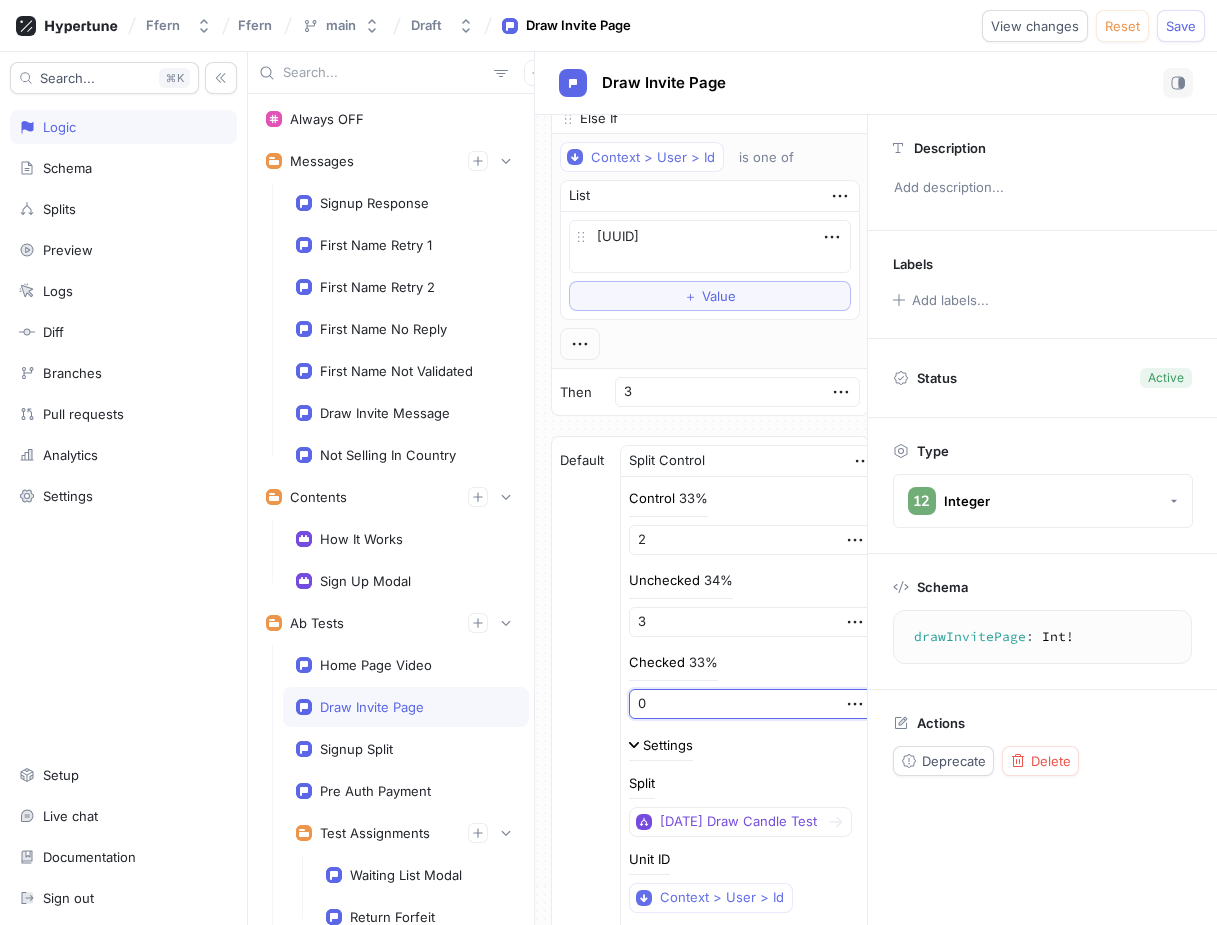 click on "0" at bounding box center (751, 704) 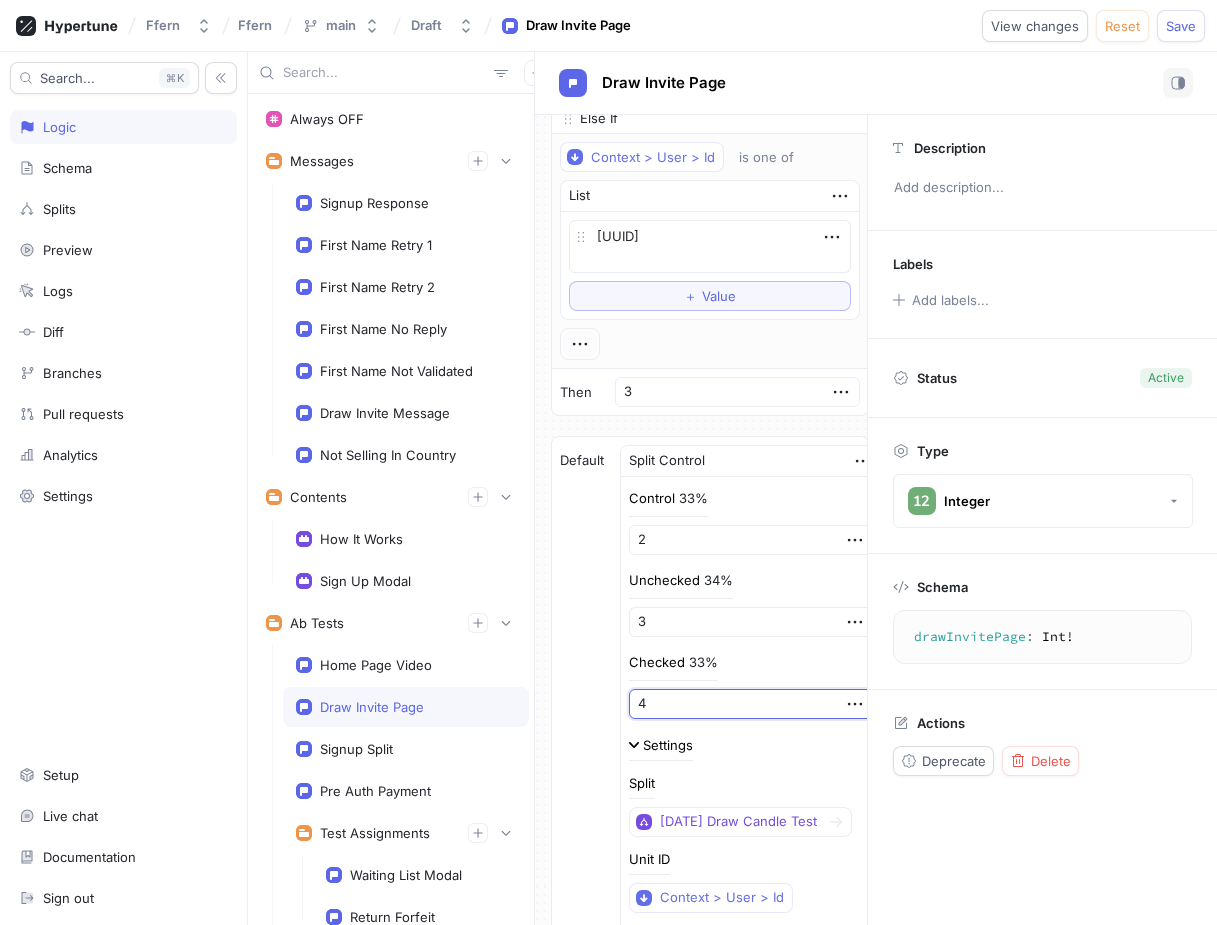 type on "4" 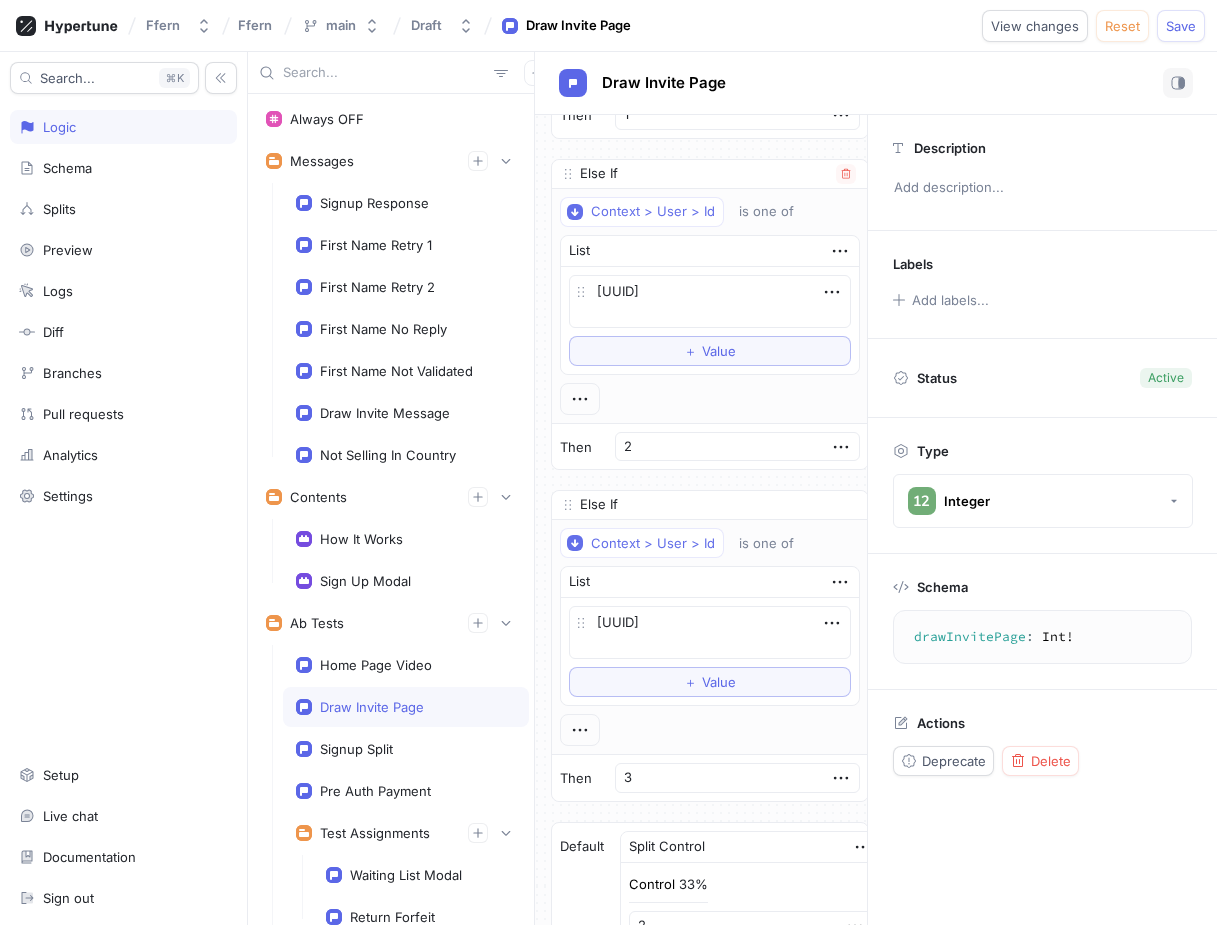 scroll, scrollTop: 0, scrollLeft: 0, axis: both 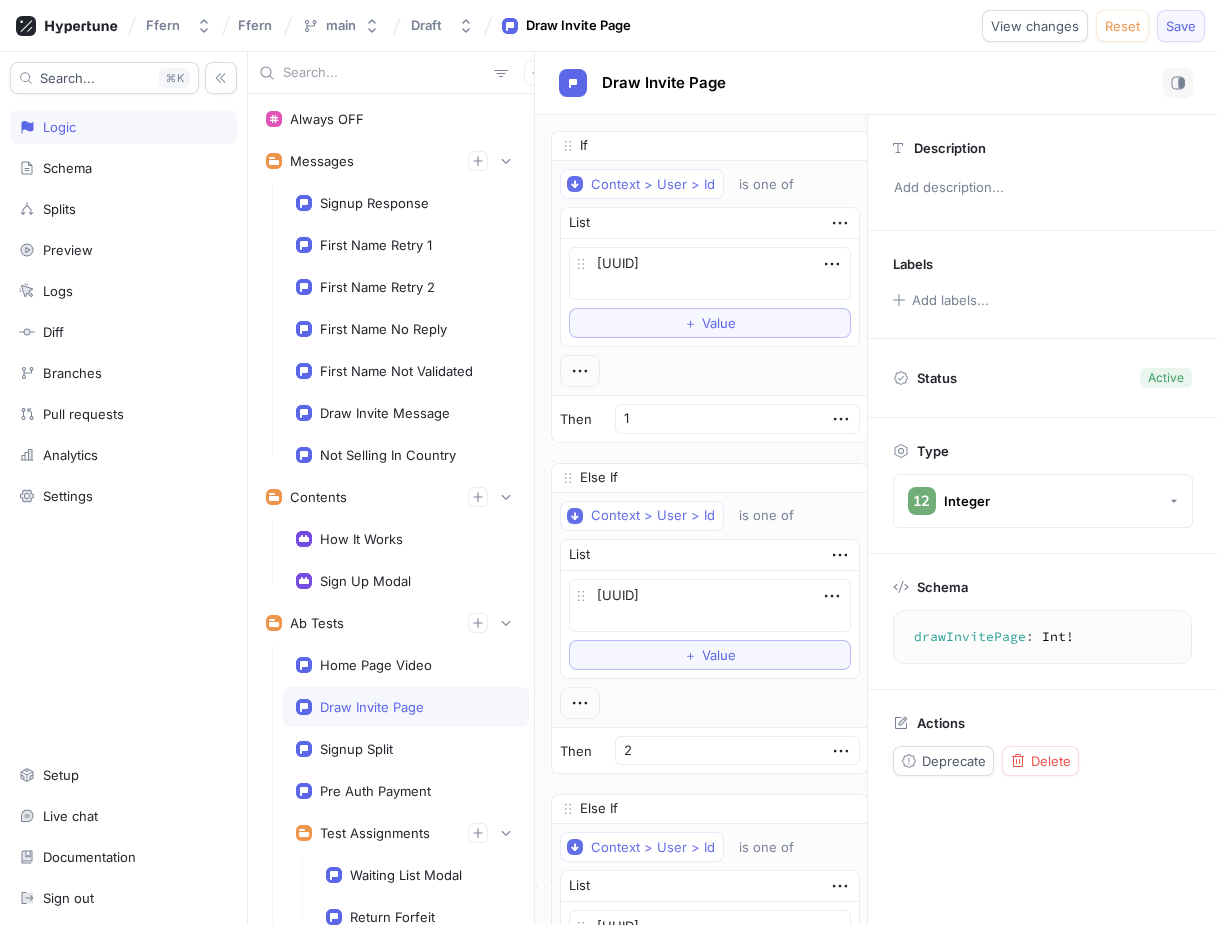 click on "Save" at bounding box center (1181, 26) 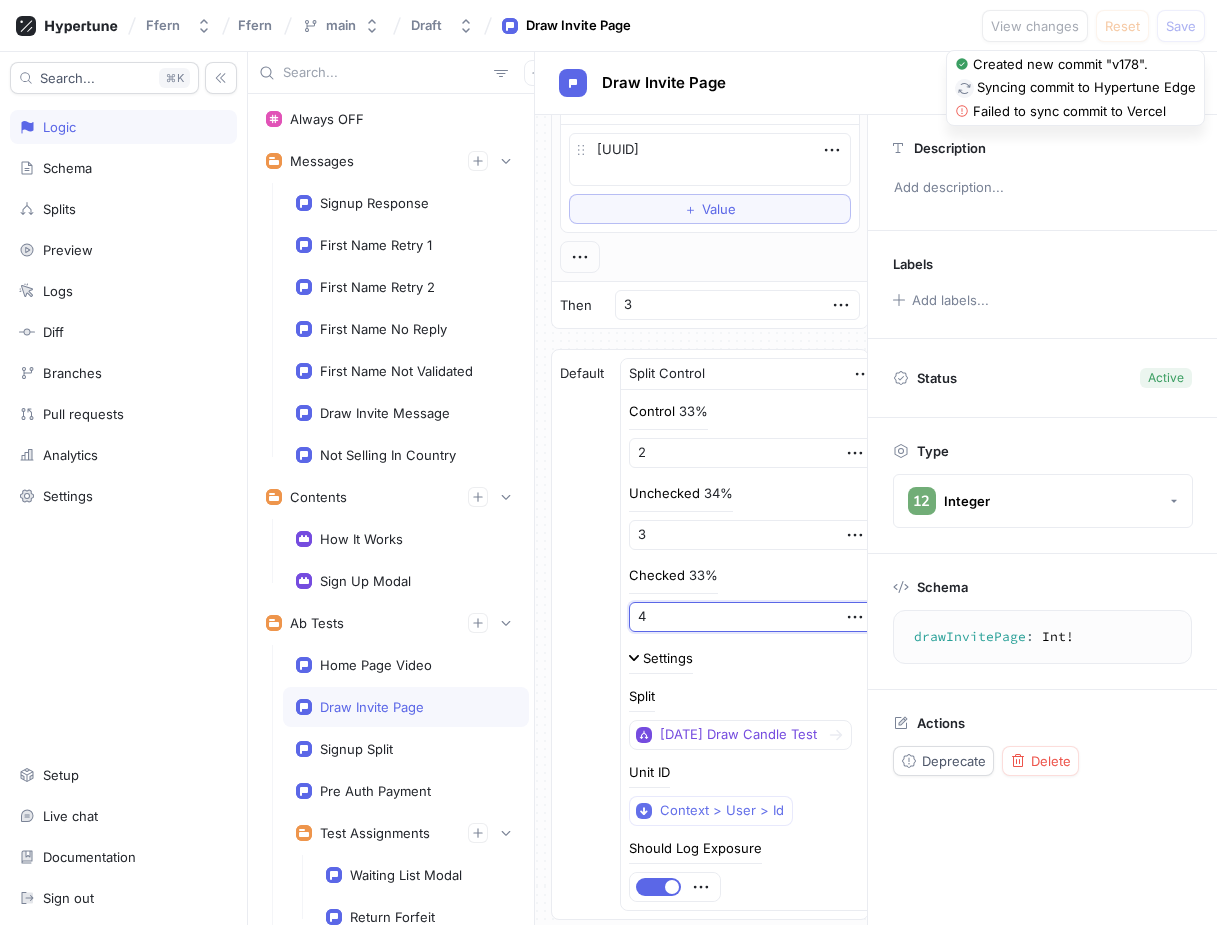 scroll, scrollTop: 785, scrollLeft: 0, axis: vertical 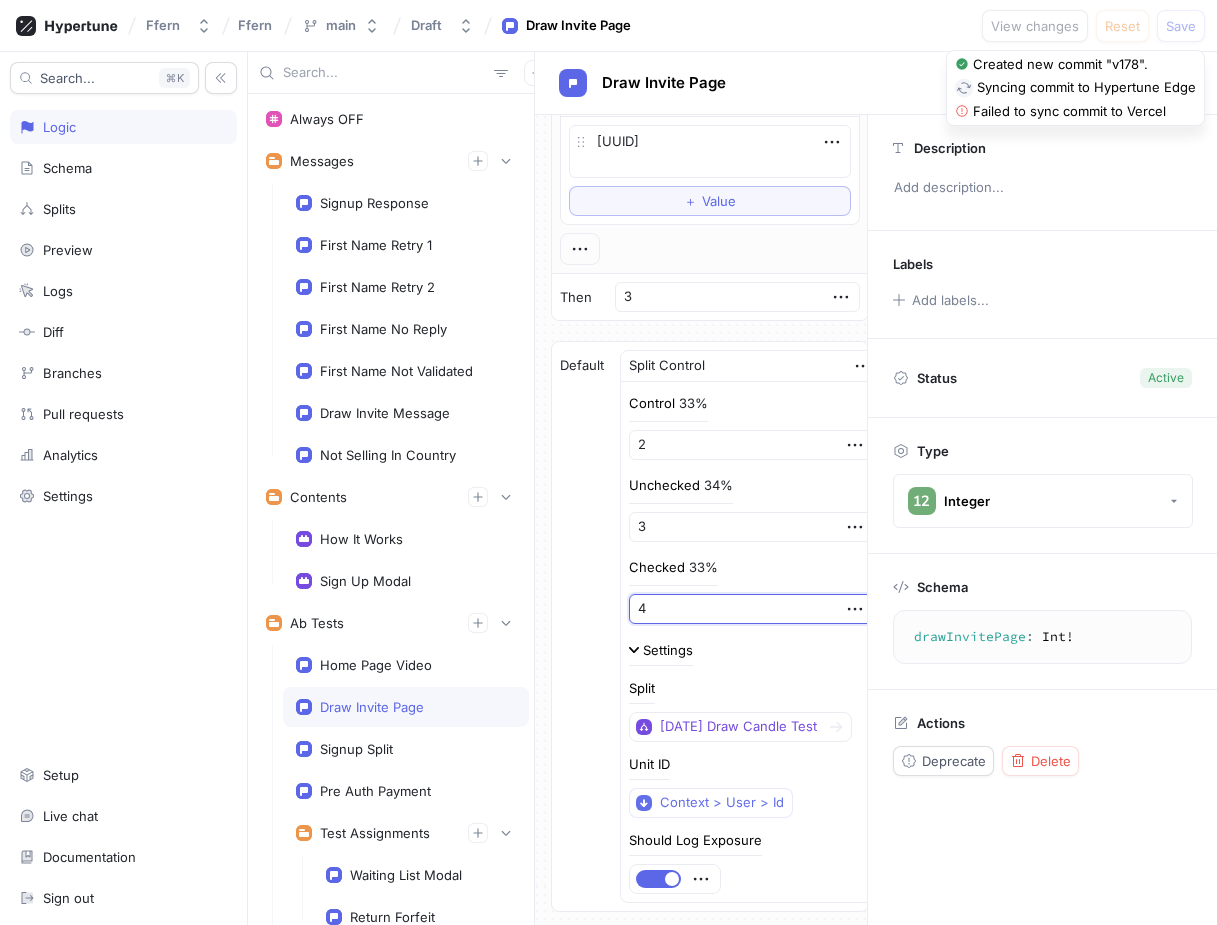 click on "Default Split Control Control 33% 2 Unchecked 34% 3 Checked 33% 4 Settings Split [DATE] Draw Candle Test Unit ID Context > User > Id Should Log Exposure" at bounding box center [710, 626] 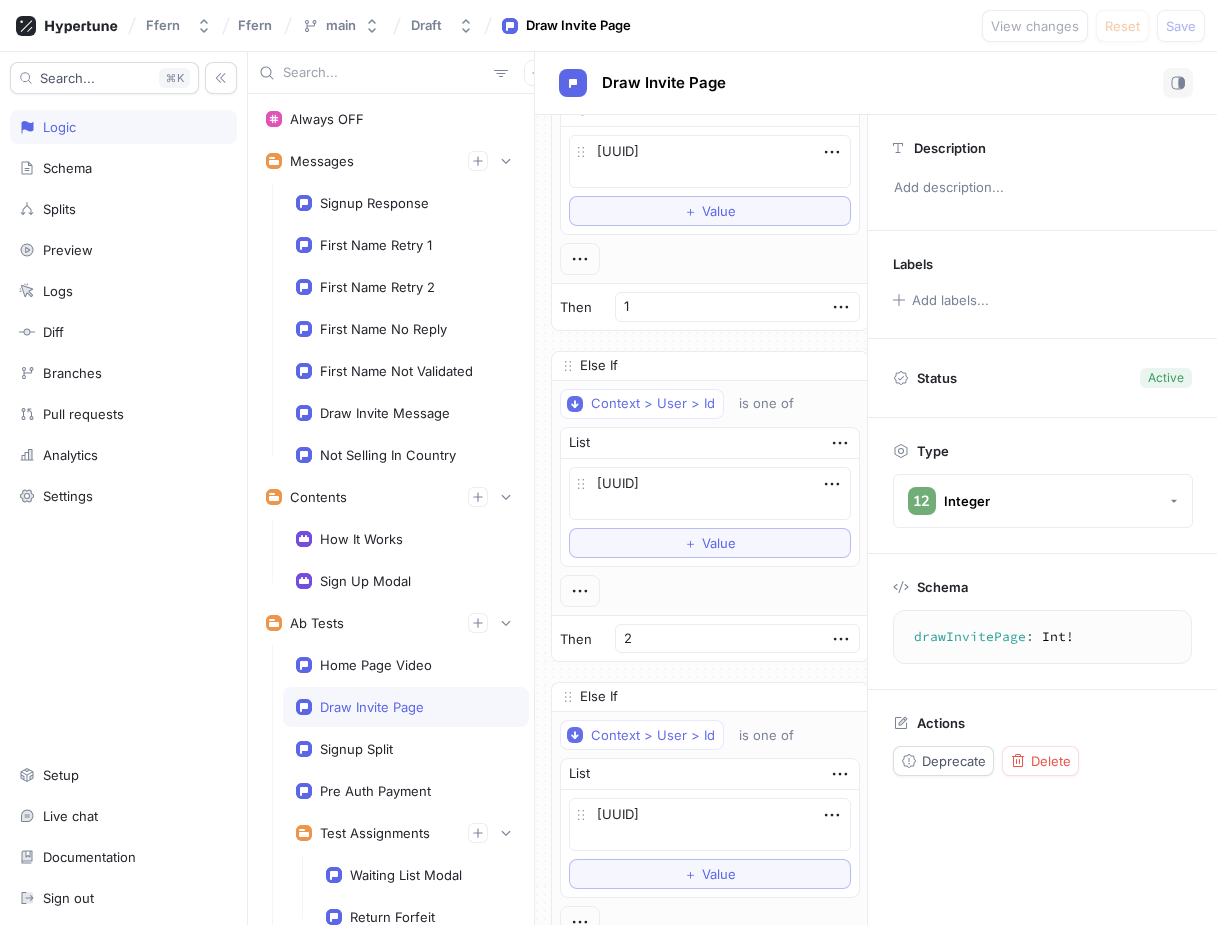 scroll, scrollTop: 0, scrollLeft: 0, axis: both 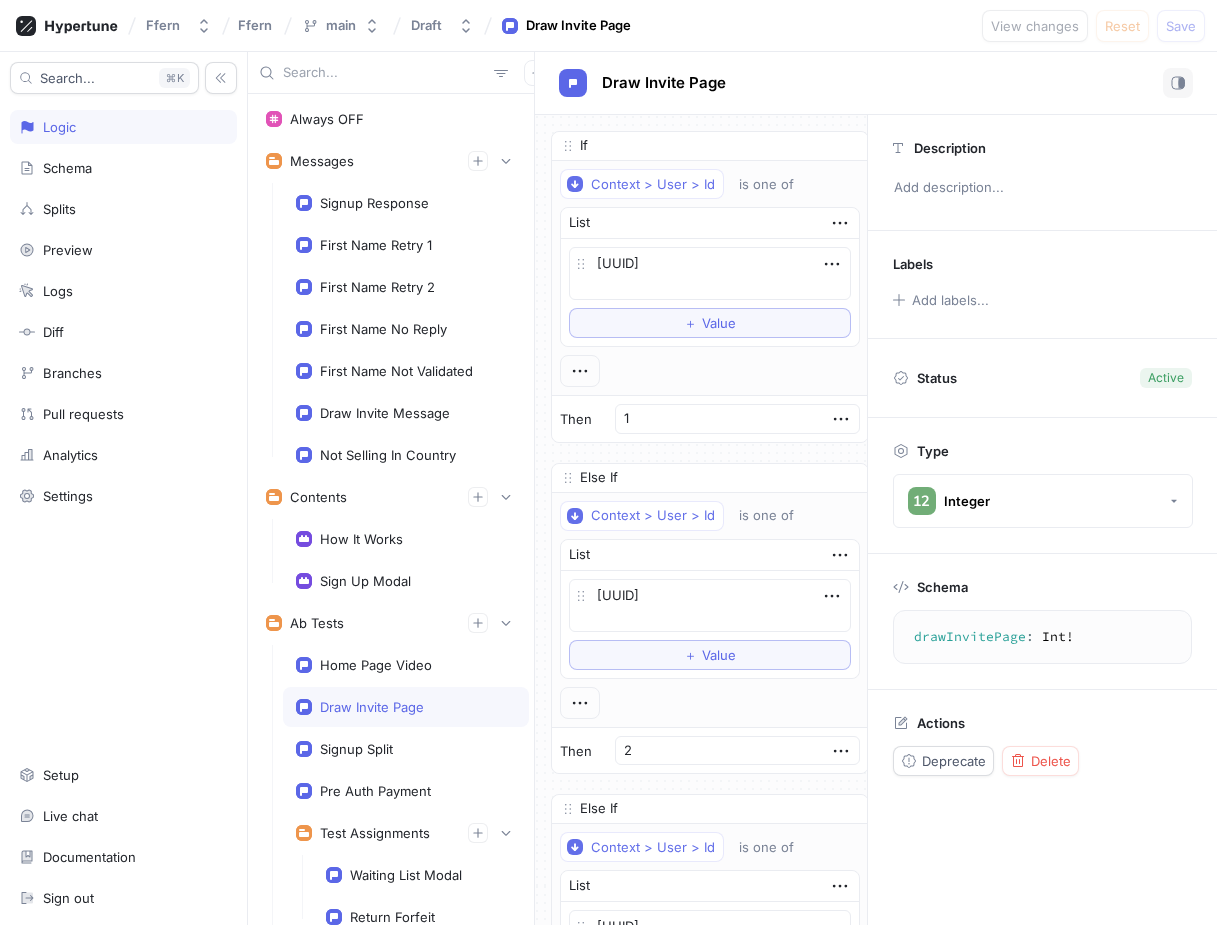 type on "x" 